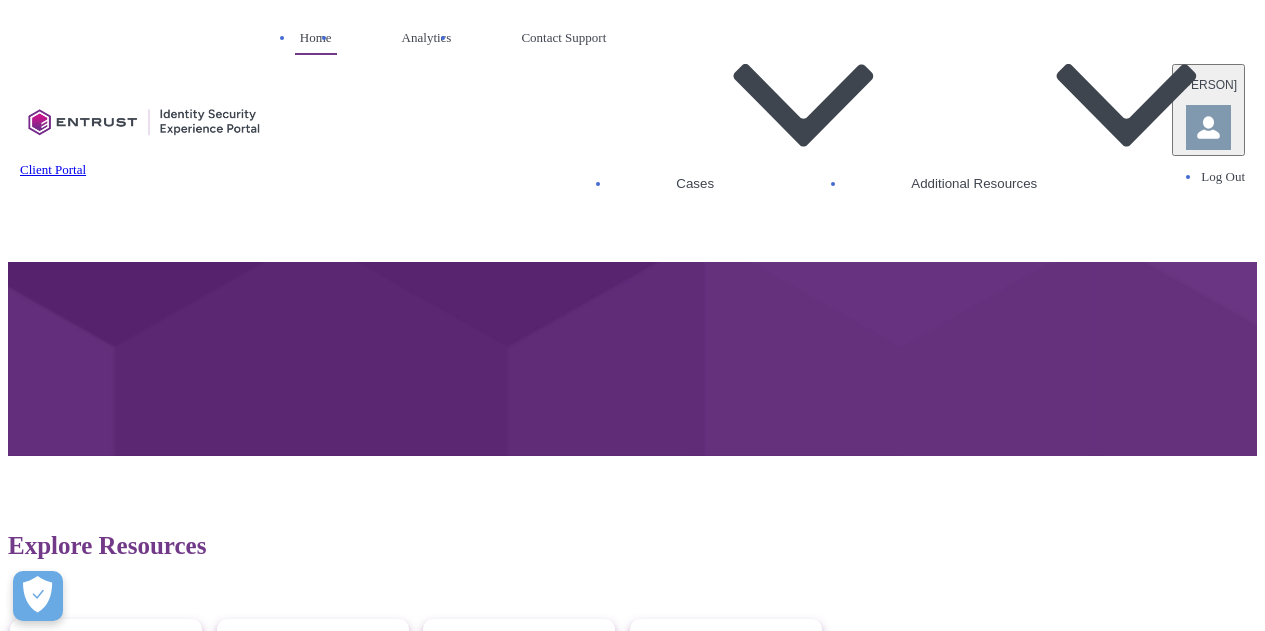 scroll, scrollTop: 0, scrollLeft: 0, axis: both 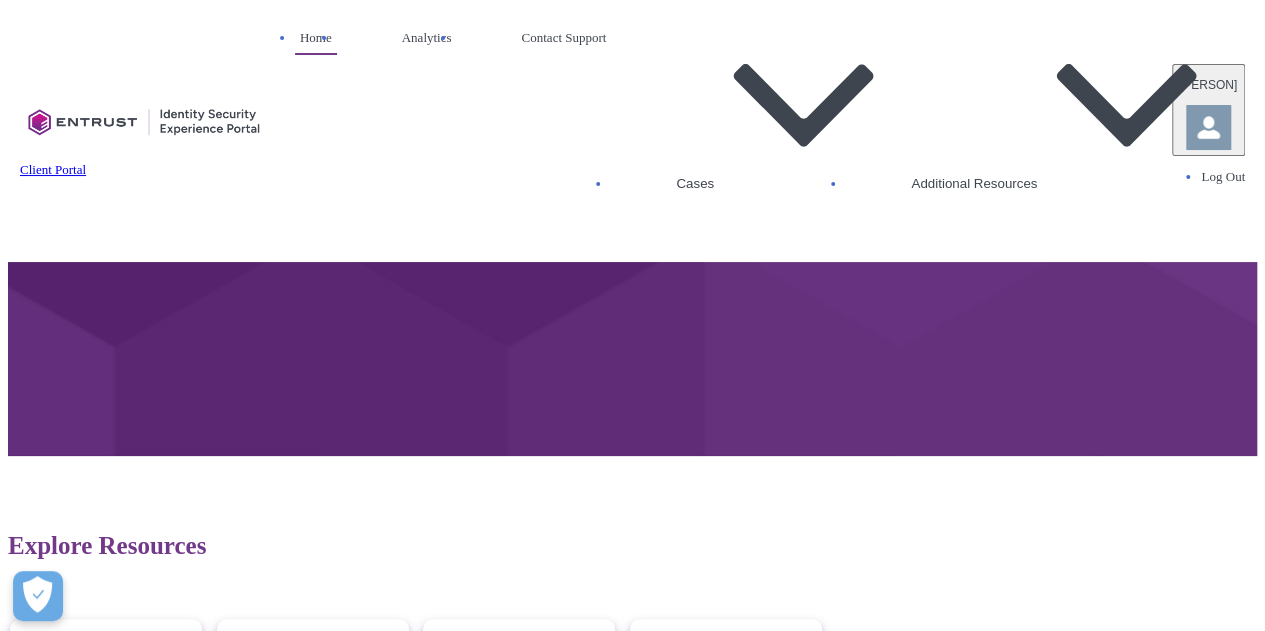 click at bounding box center (800, 183) 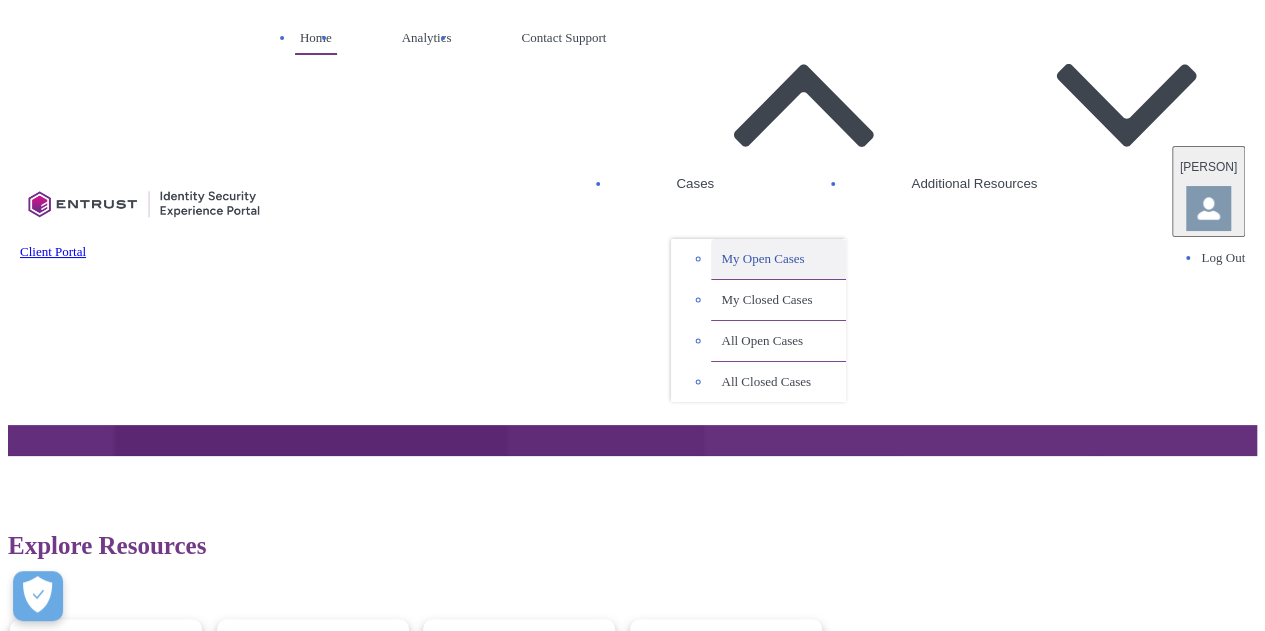 click on "My Open Cases" at bounding box center (778, 259) 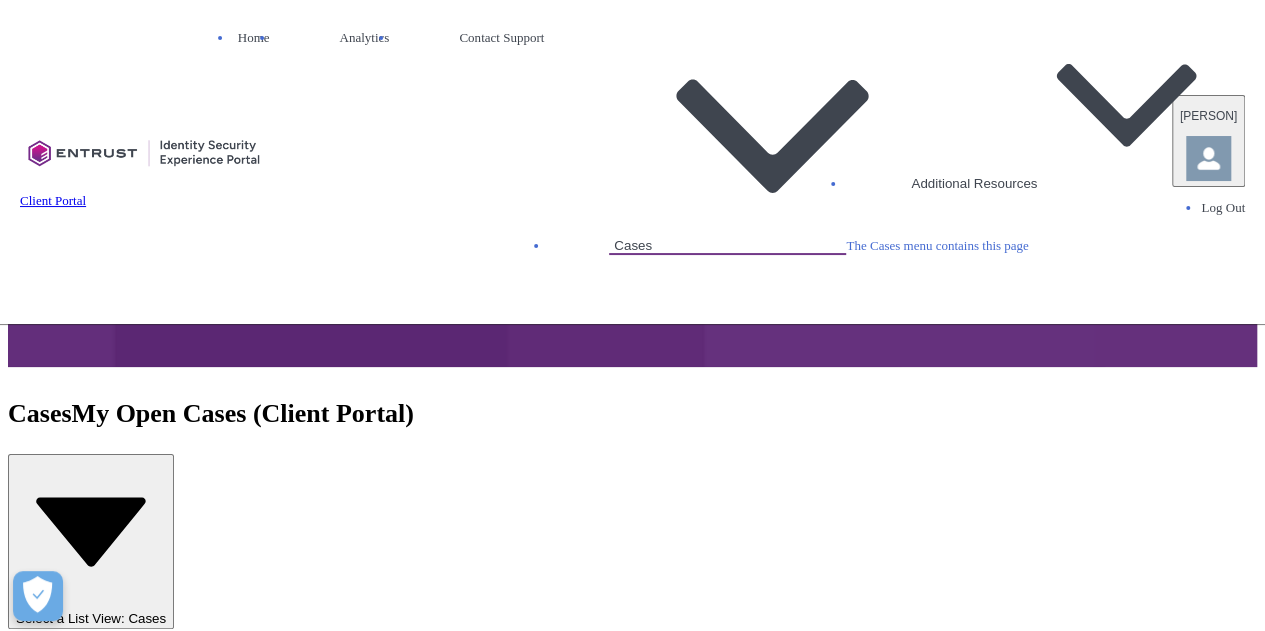 scroll, scrollTop: 200, scrollLeft: 0, axis: vertical 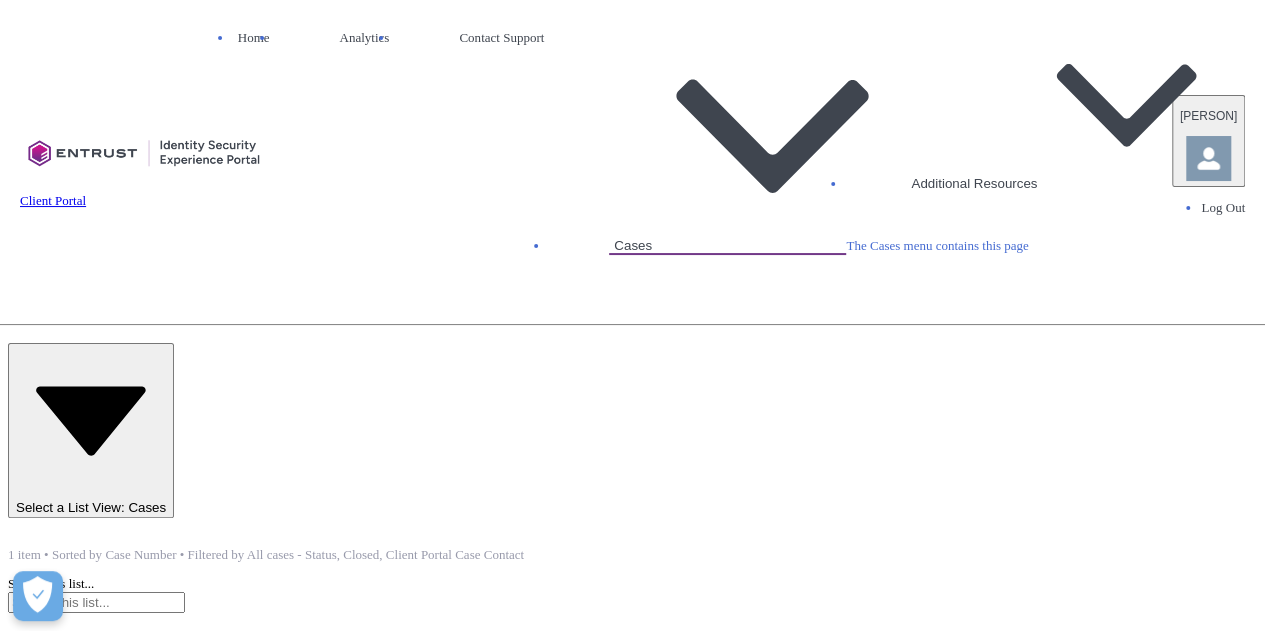 click on "00329507" at bounding box center (120, 2459) 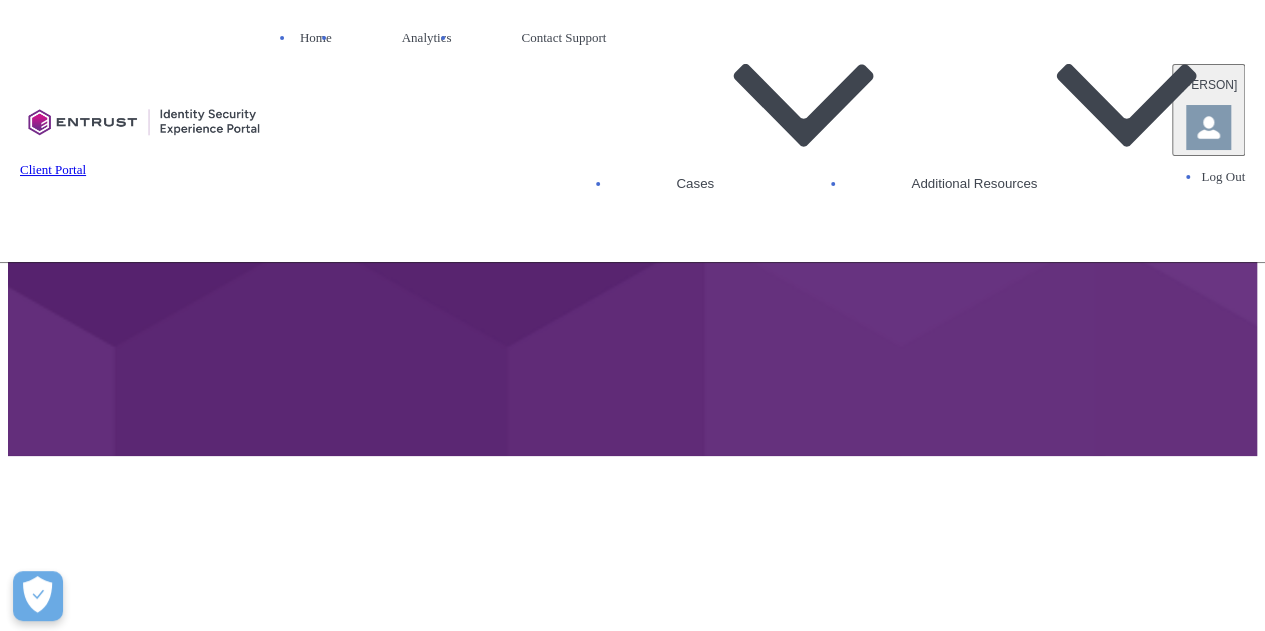 scroll, scrollTop: 500, scrollLeft: 0, axis: vertical 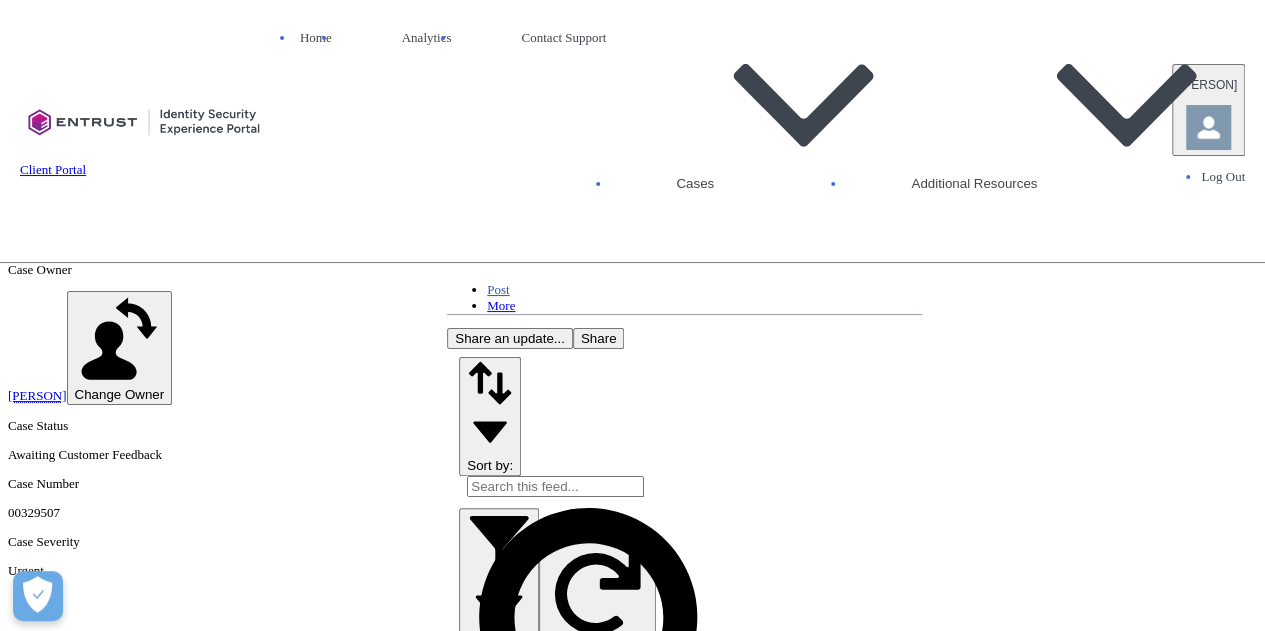 click on "Post More" at bounding box center [684, 298] 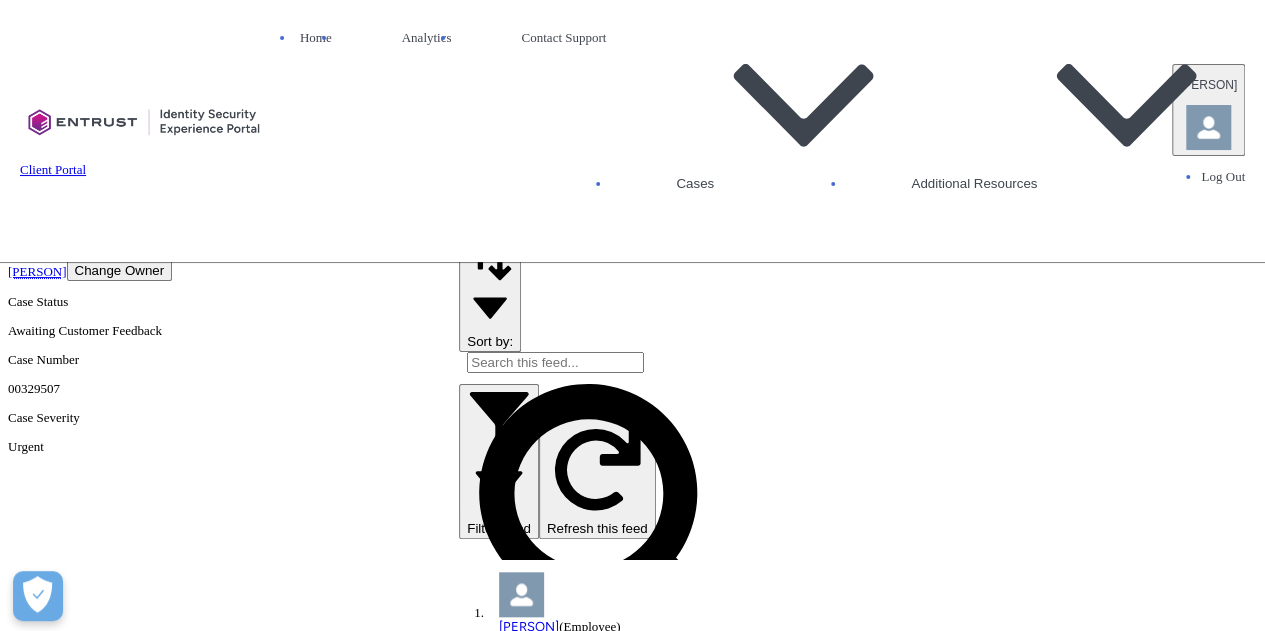 scroll, scrollTop: 384, scrollLeft: 0, axis: vertical 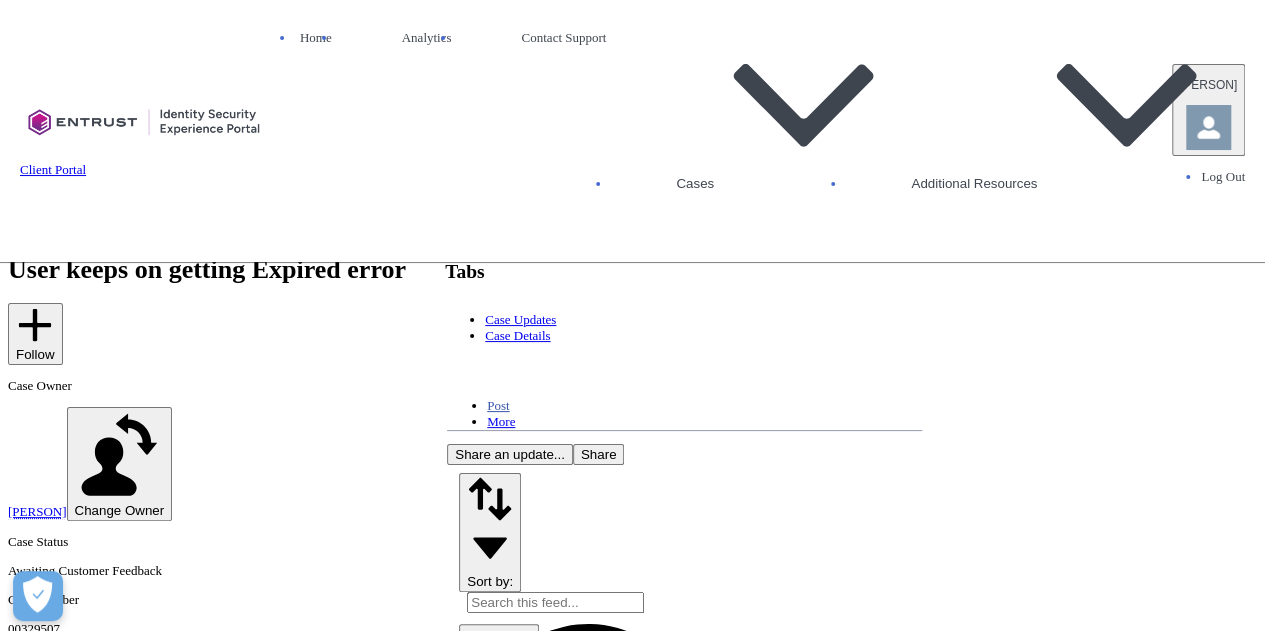 click on "Share an update..." at bounding box center (510, 454) 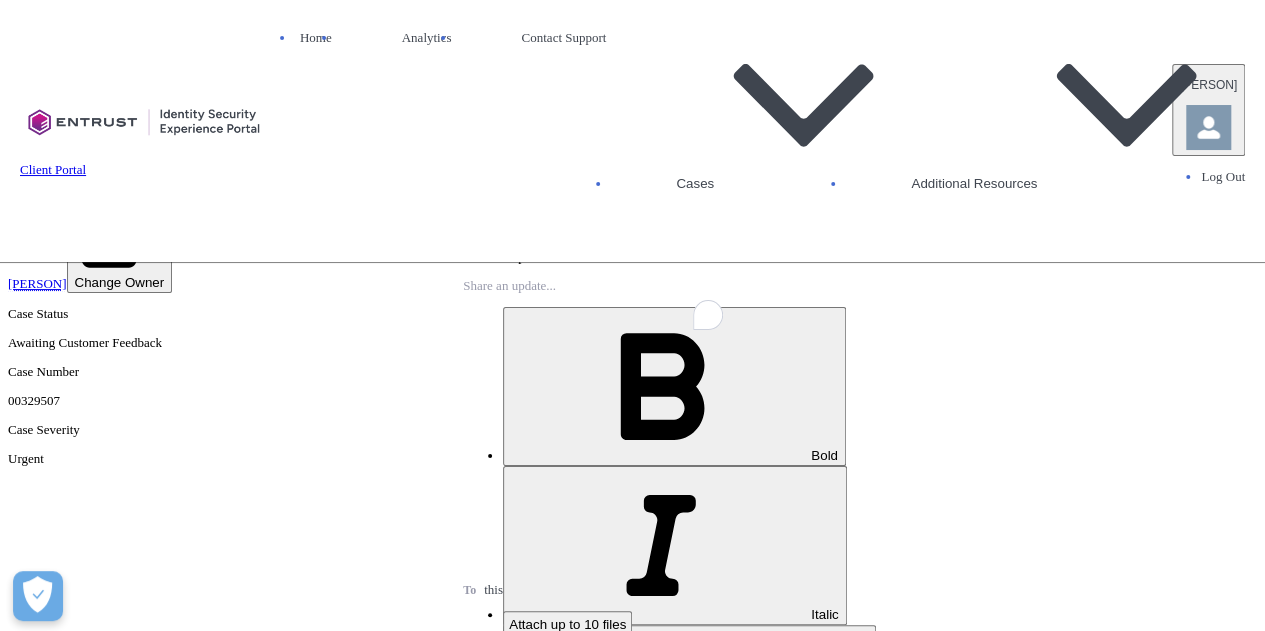 scroll, scrollTop: 630, scrollLeft: 0, axis: vertical 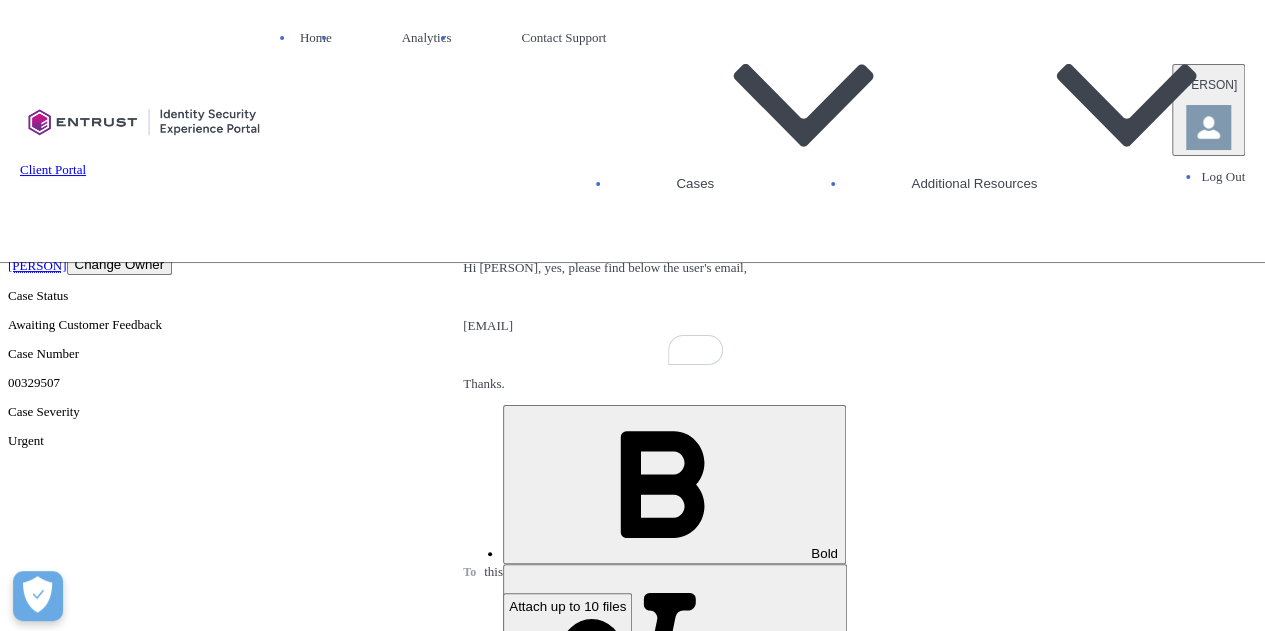 click on "Share" at bounding box center (520, 659) 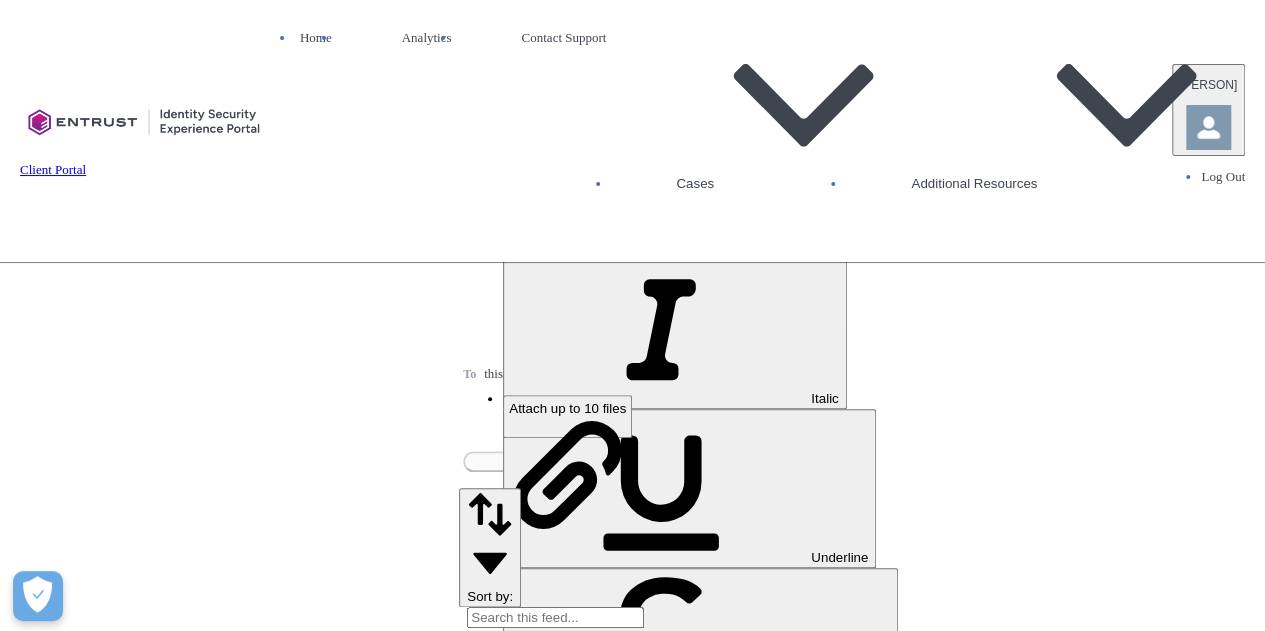scroll, scrollTop: 830, scrollLeft: 0, axis: vertical 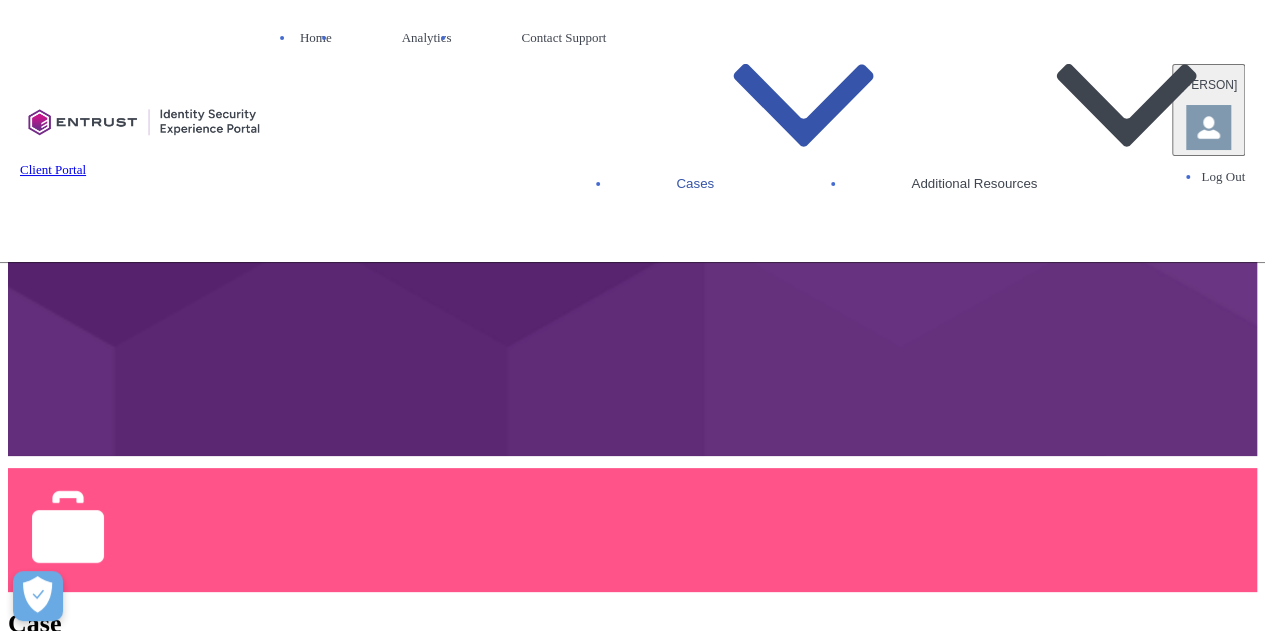 click at bounding box center (800, 183) 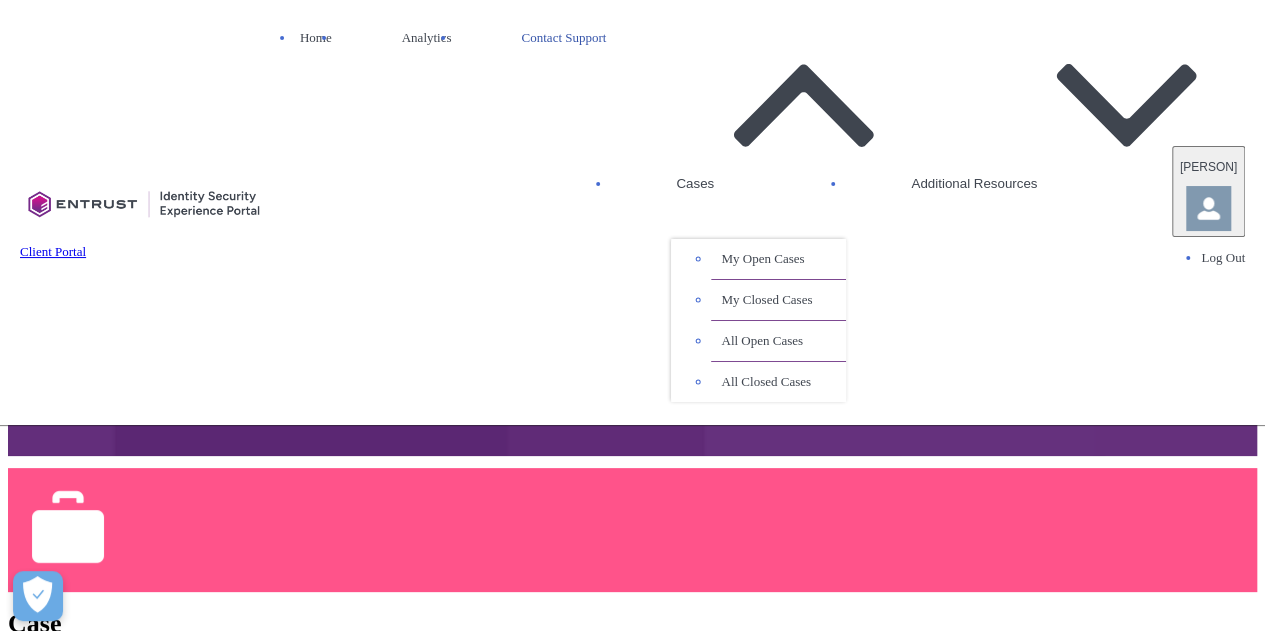 click on "Contact Support" at bounding box center [563, 38] 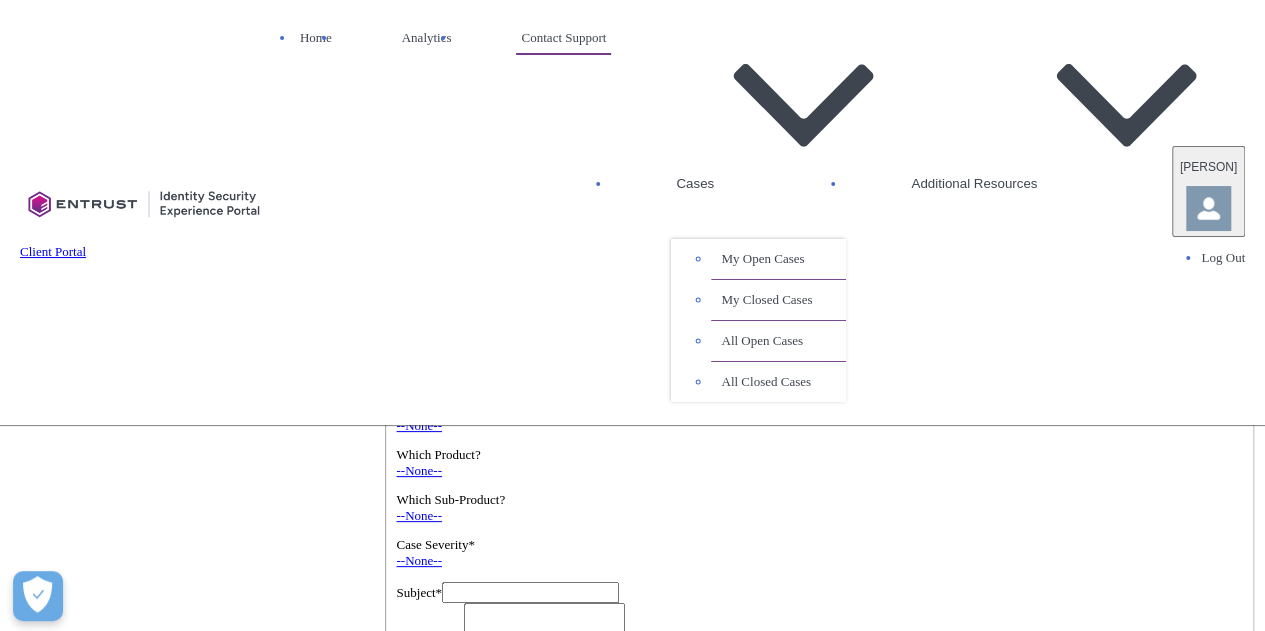 scroll, scrollTop: 300, scrollLeft: 0, axis: vertical 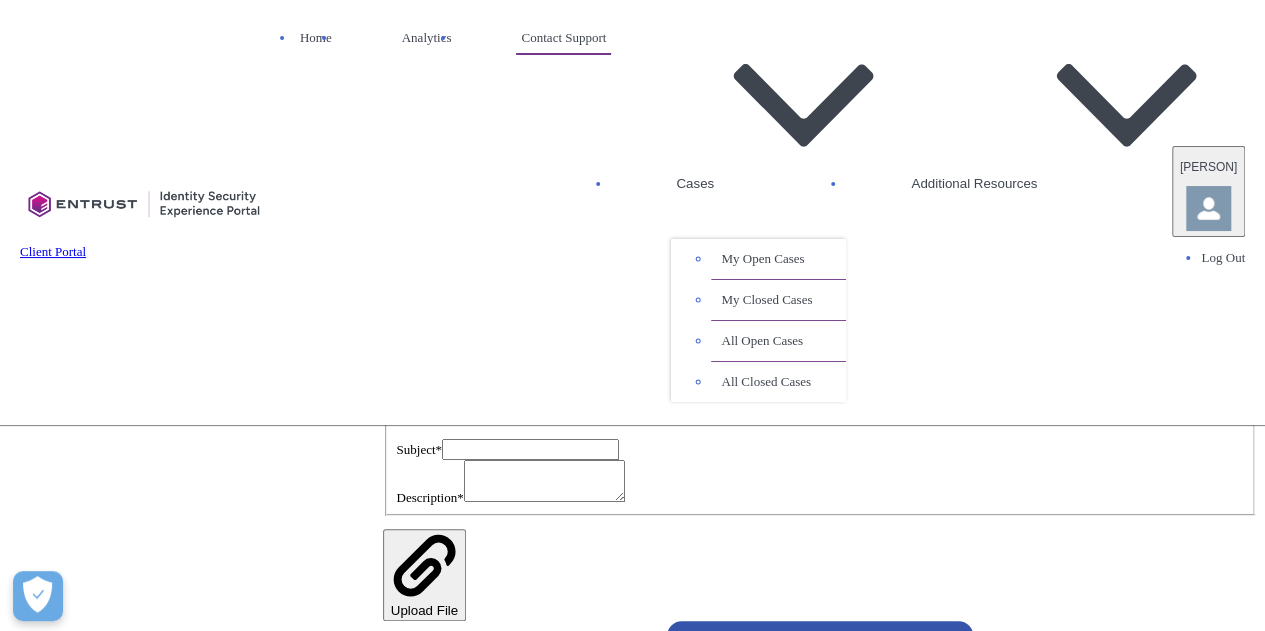 click on "--None--" at bounding box center (418, 282) 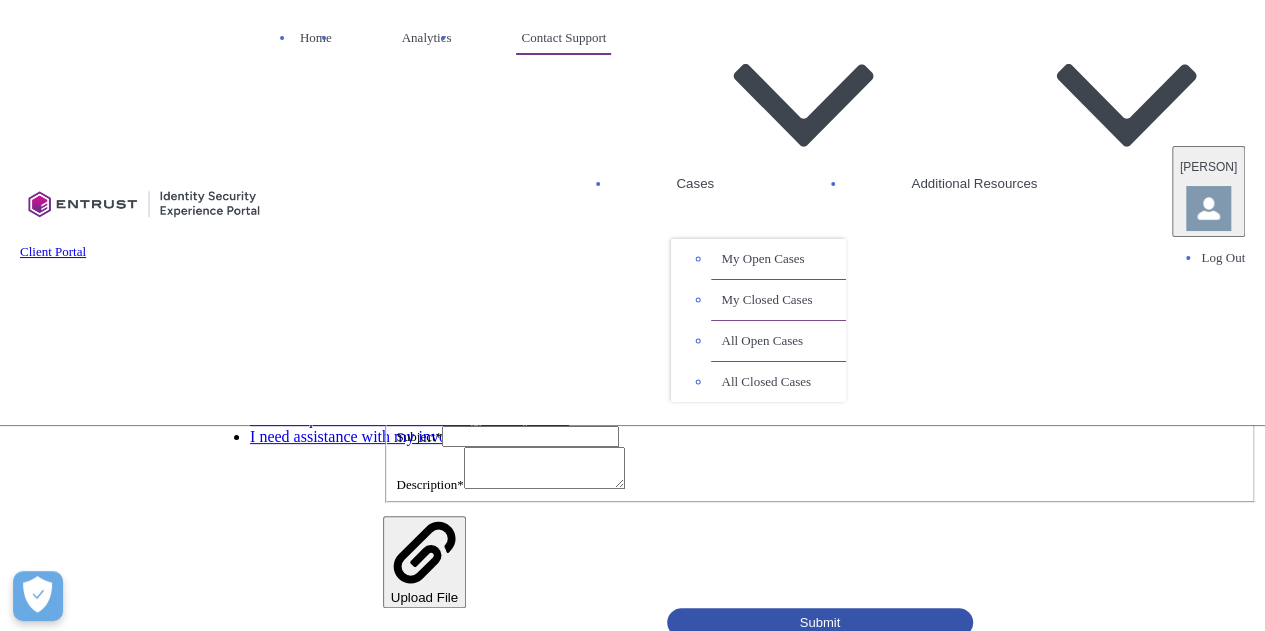 click on "I am experiencing issues with the product" at bounding box center (278, 310) 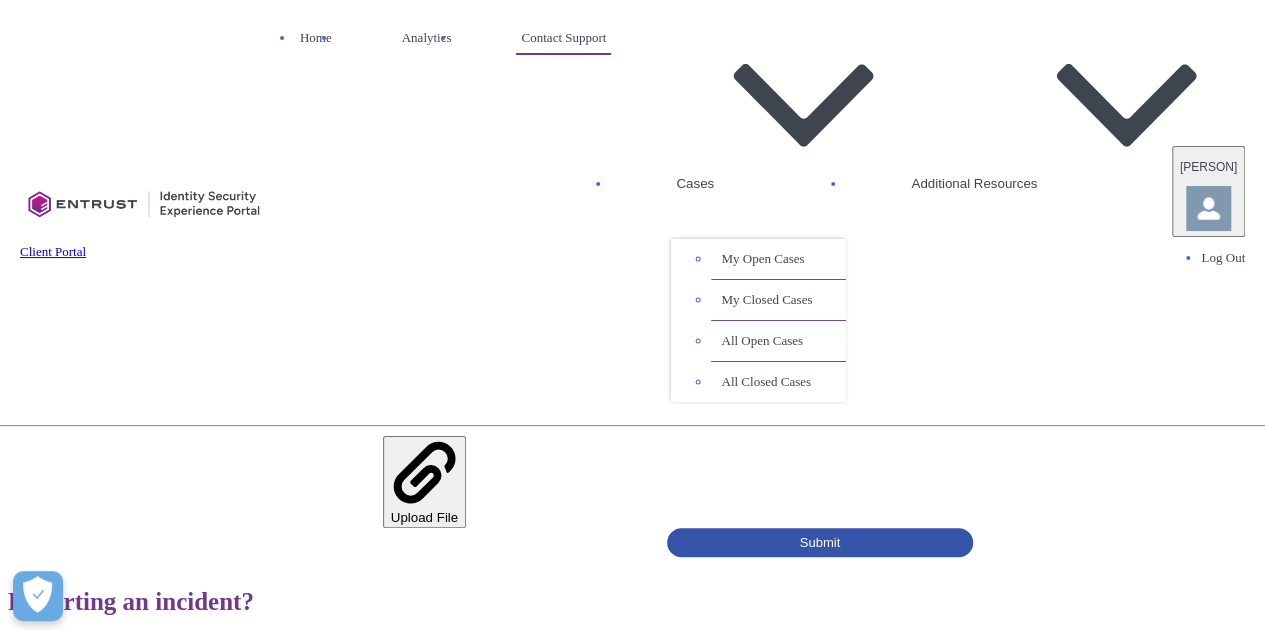 scroll, scrollTop: 400, scrollLeft: 0, axis: vertical 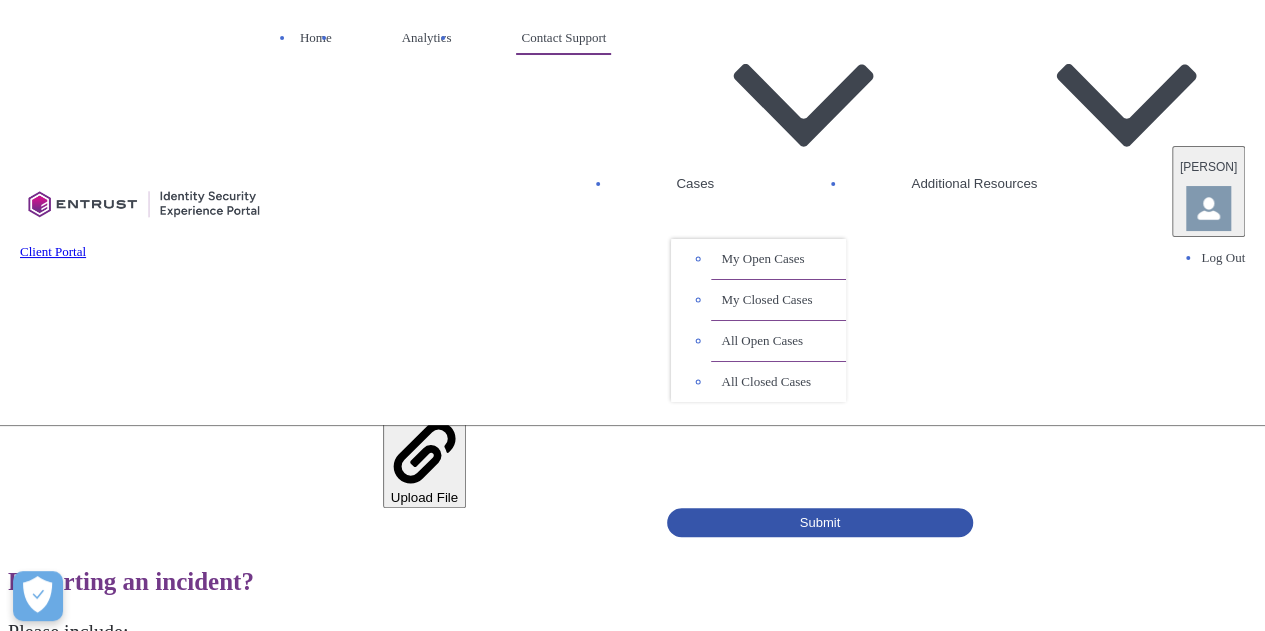 click on "--None--" at bounding box center (418, 214) 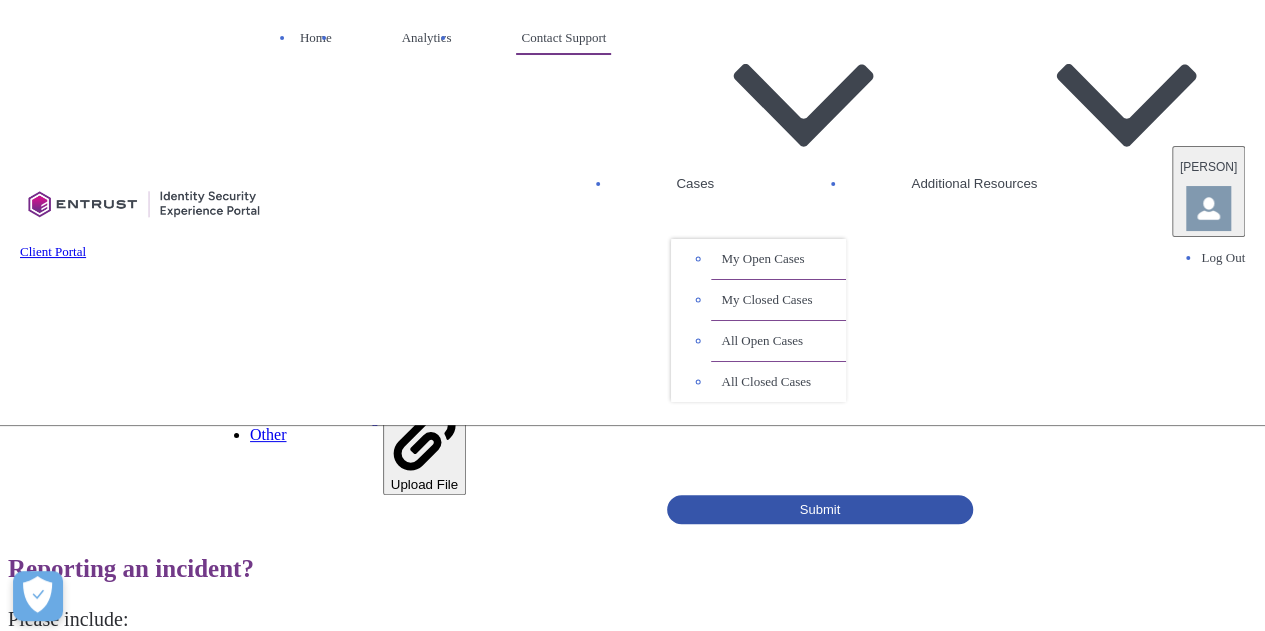 scroll, scrollTop: 100, scrollLeft: 0, axis: vertical 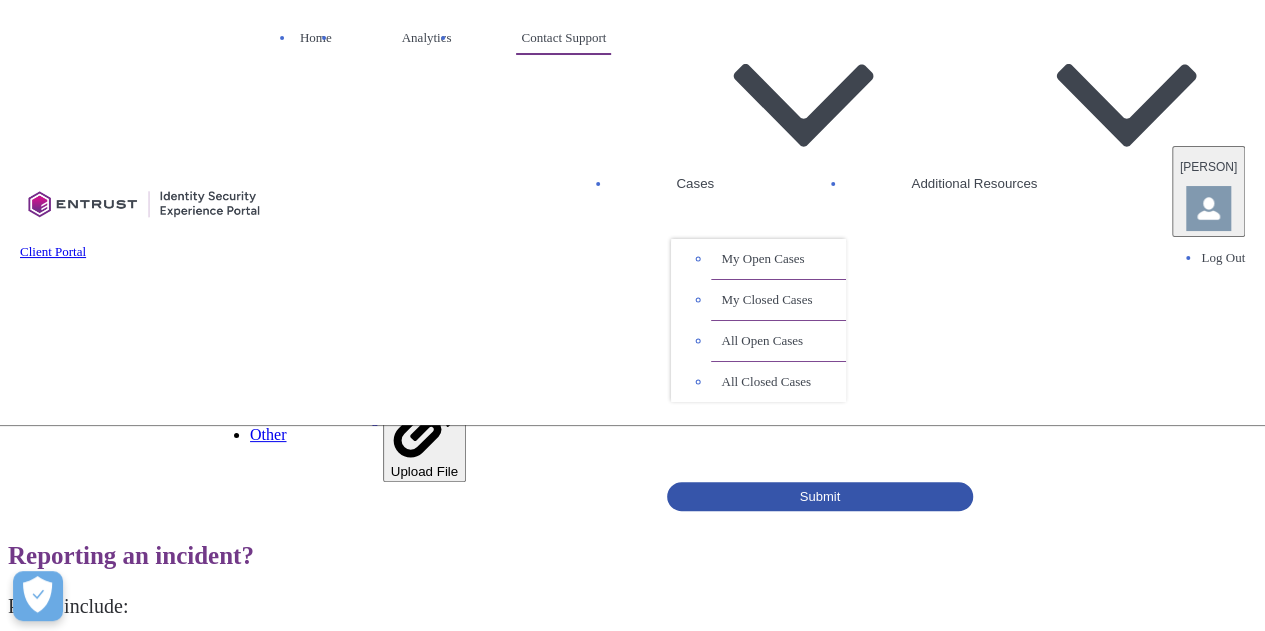 click on "--None--" at bounding box center (418, 246) 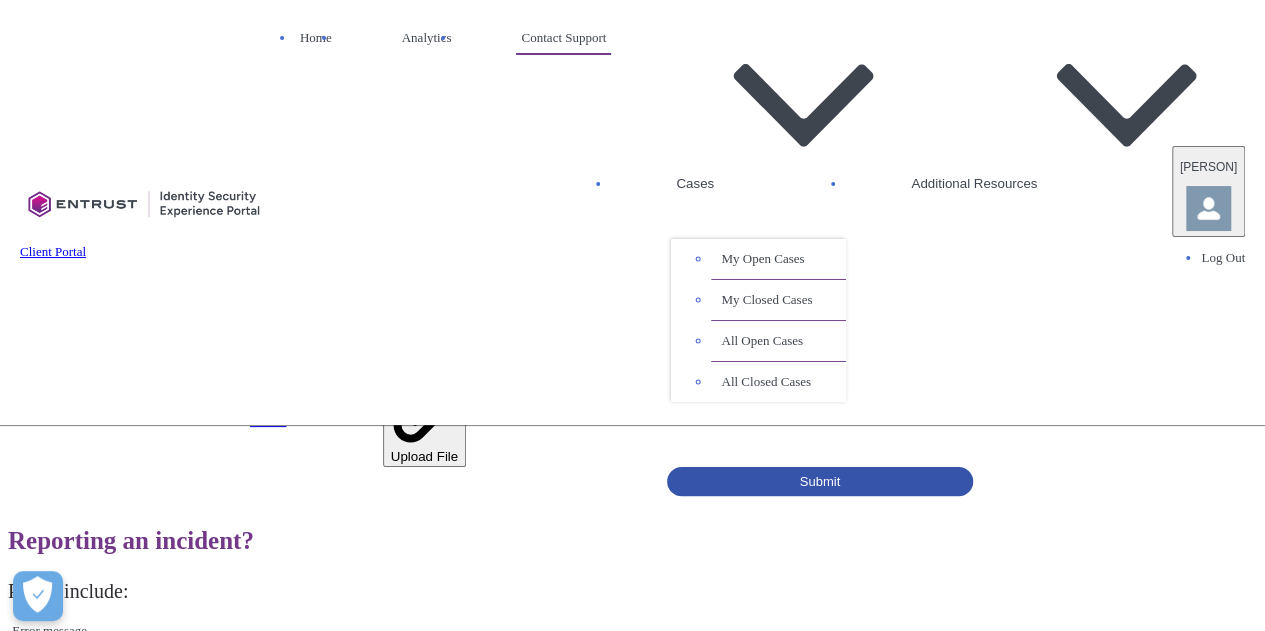 scroll, scrollTop: 500, scrollLeft: 0, axis: vertical 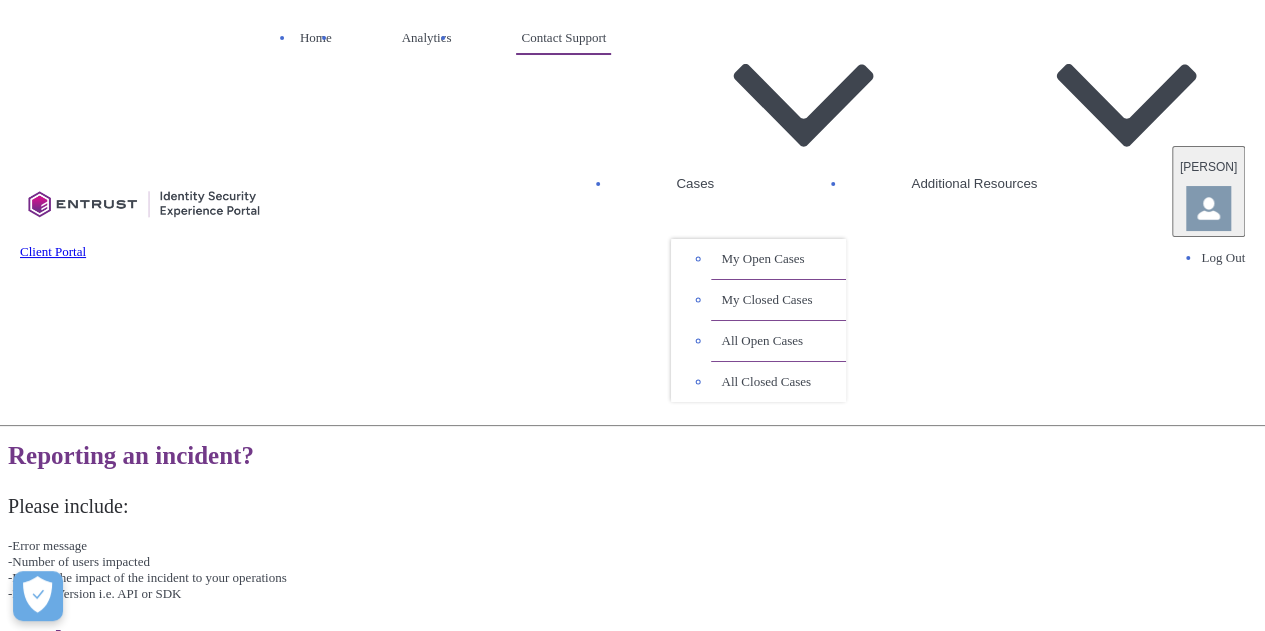 click on "--None--" at bounding box center (418, 178) 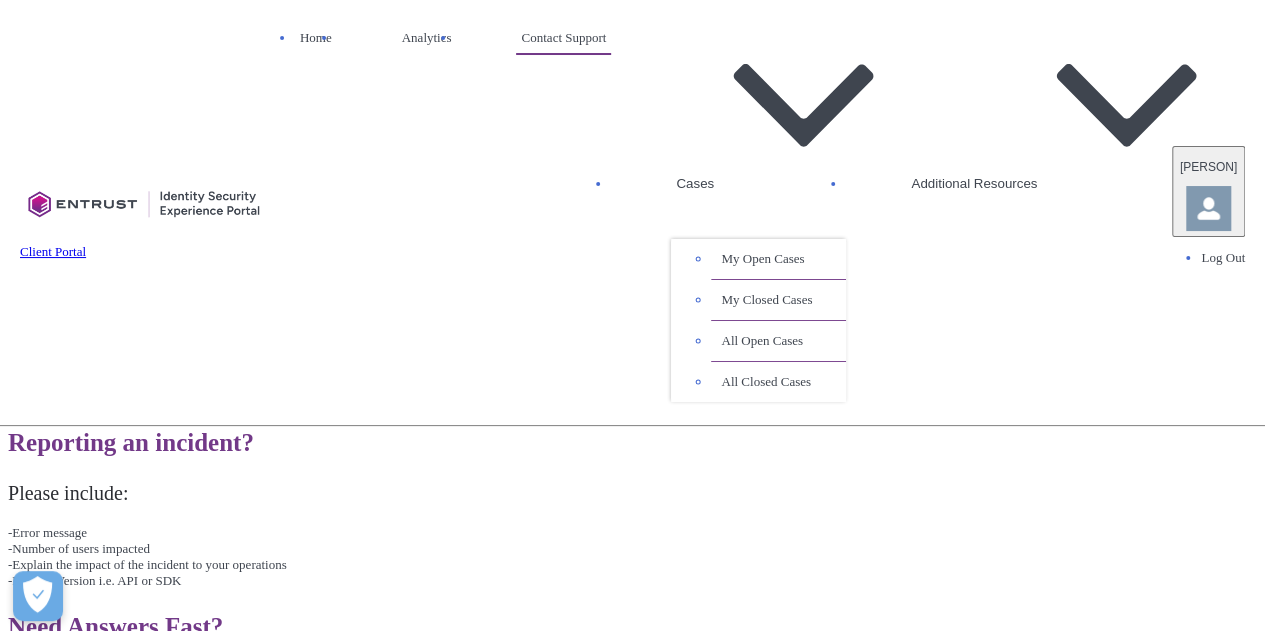 click on "Urgent" at bounding box center (278, 295) 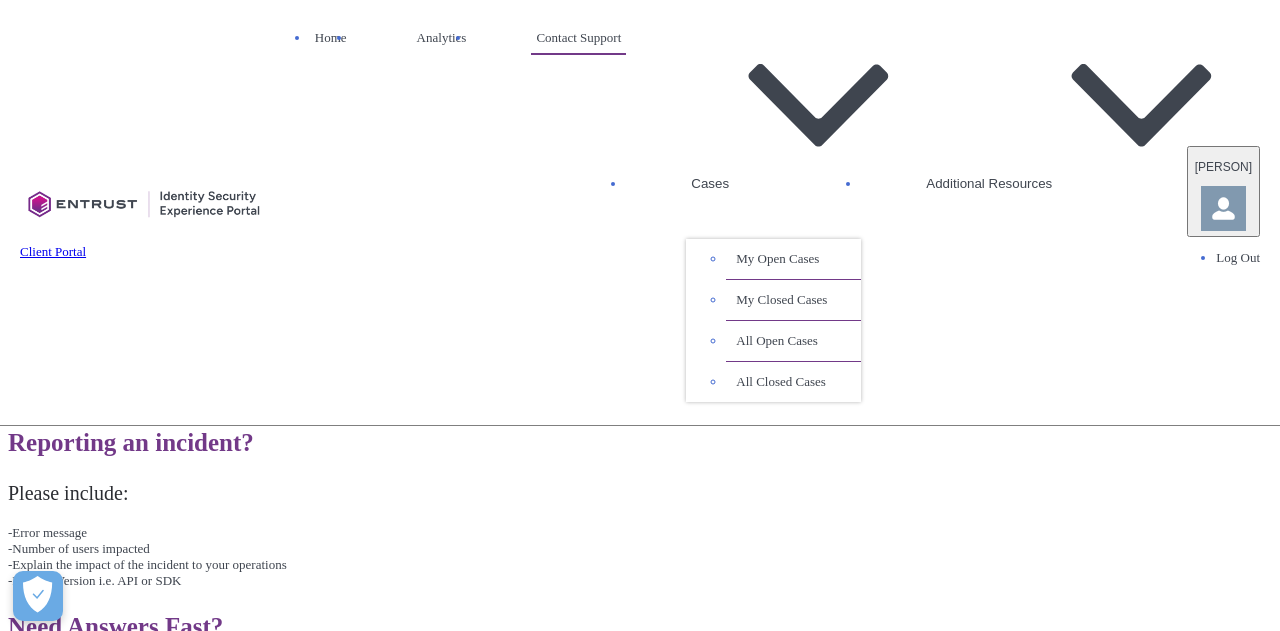 click on "Upload File" at bounding box center (198, 1833) 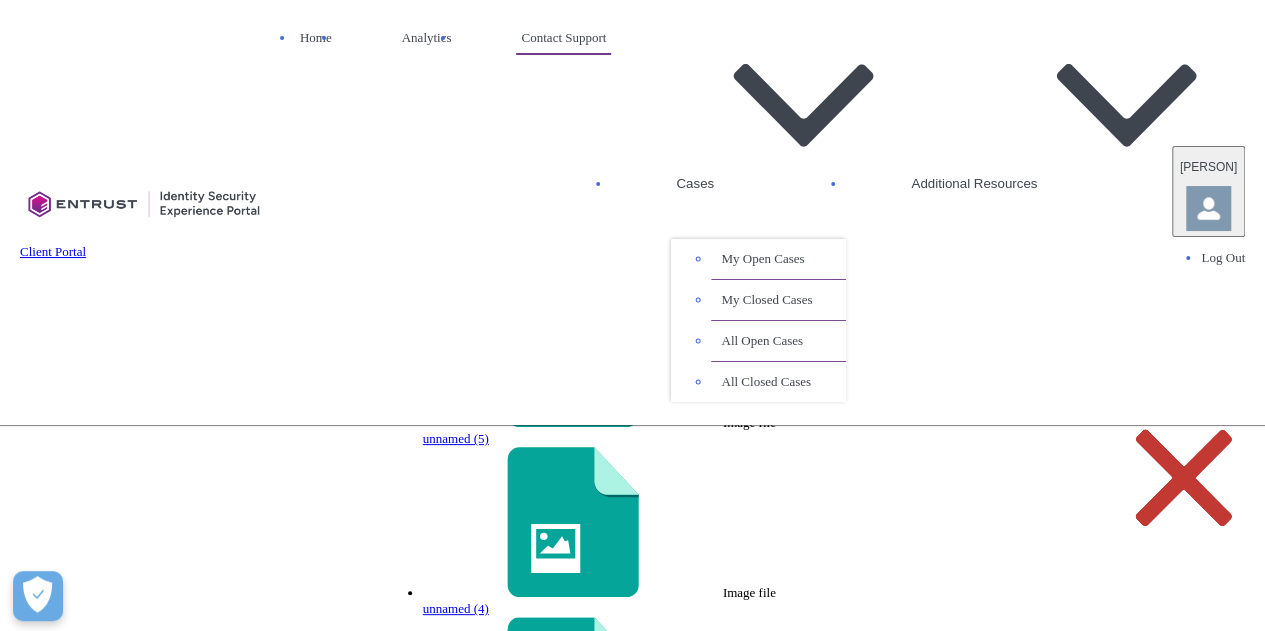 click on "Done" at bounding box center [174, 6424] 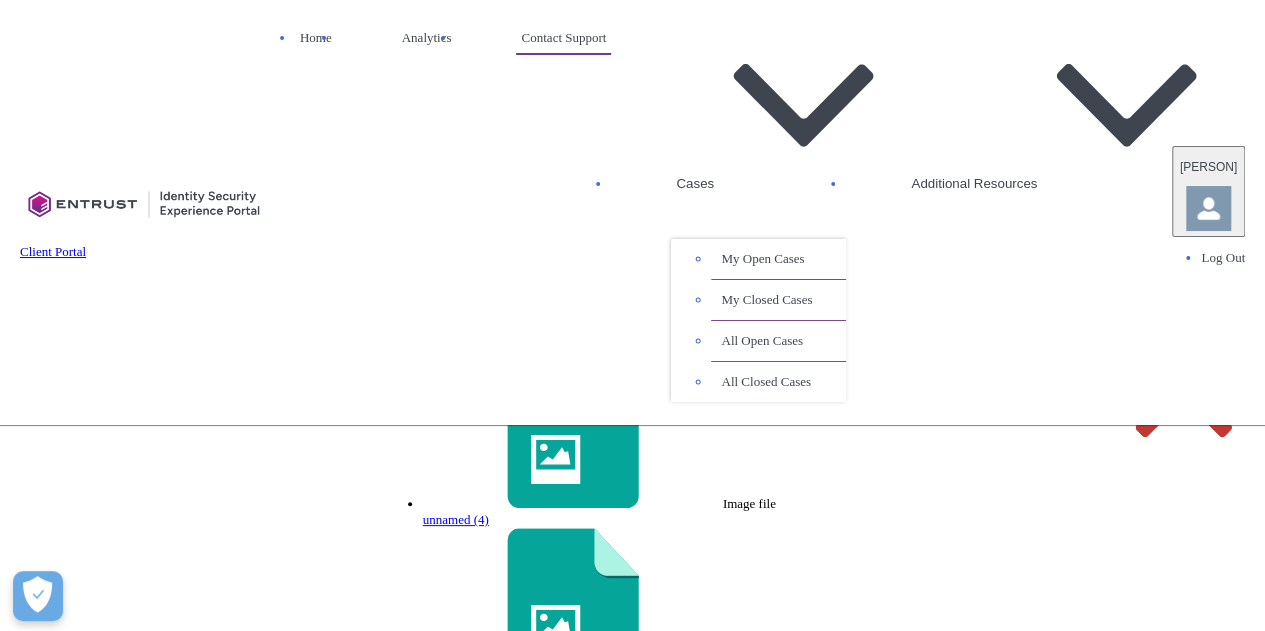 scroll, scrollTop: 503, scrollLeft: 0, axis: vertical 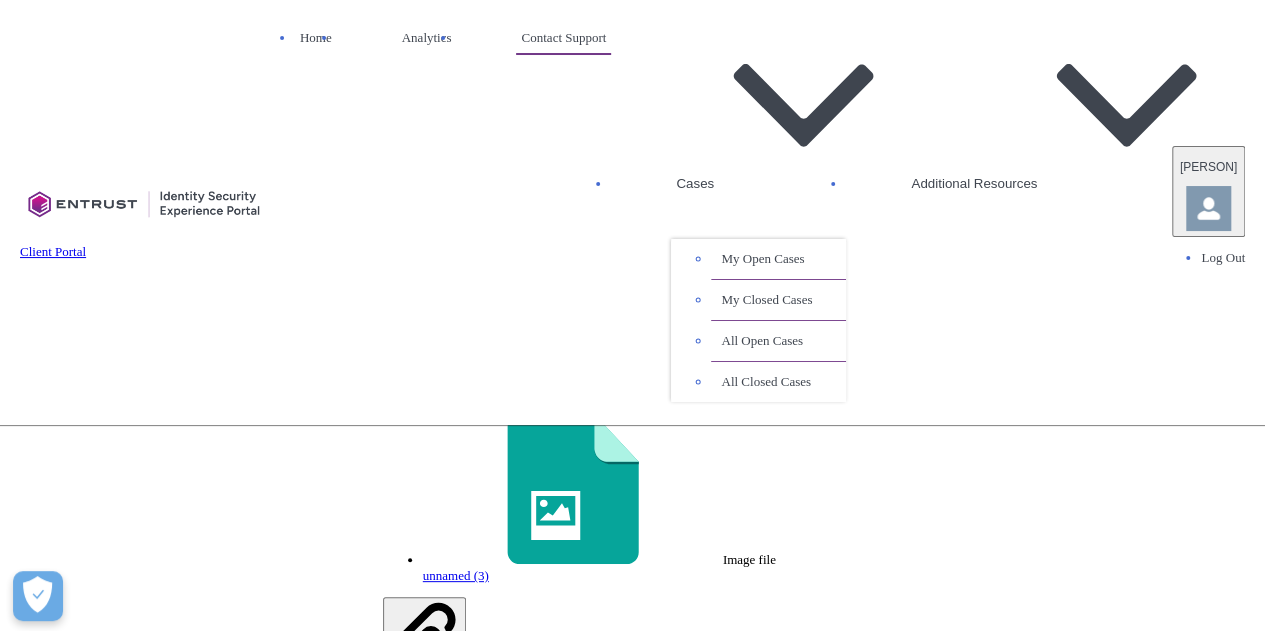 click on "Submit" at bounding box center [820, 703] 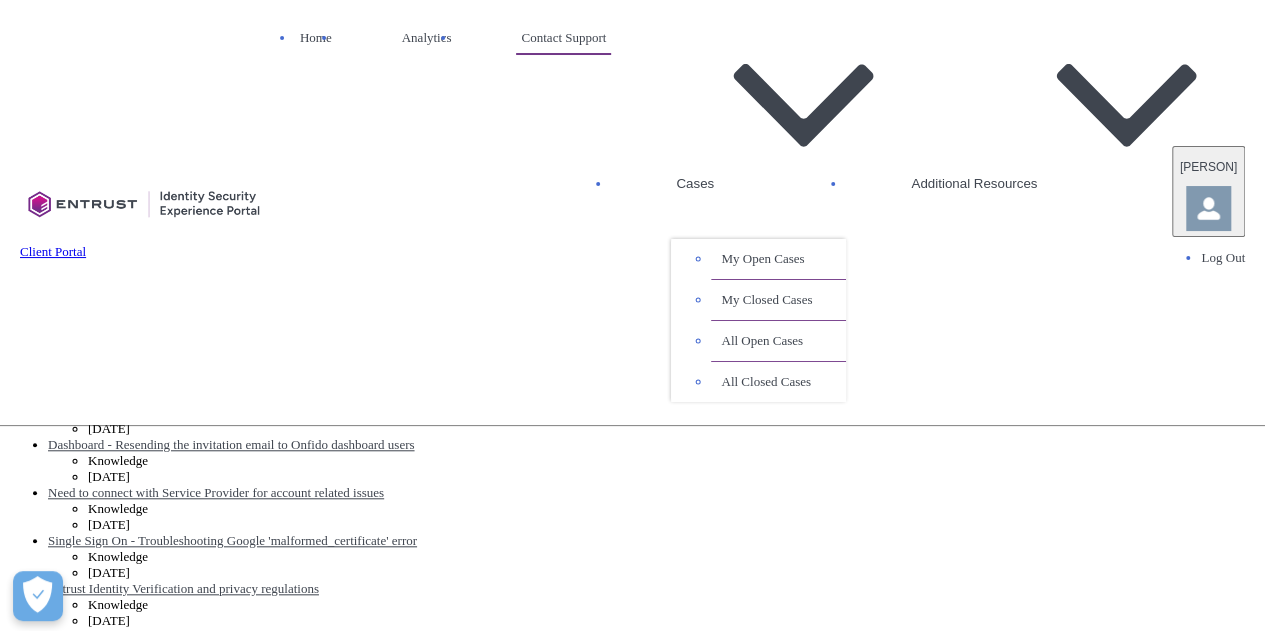 scroll, scrollTop: 646, scrollLeft: 0, axis: vertical 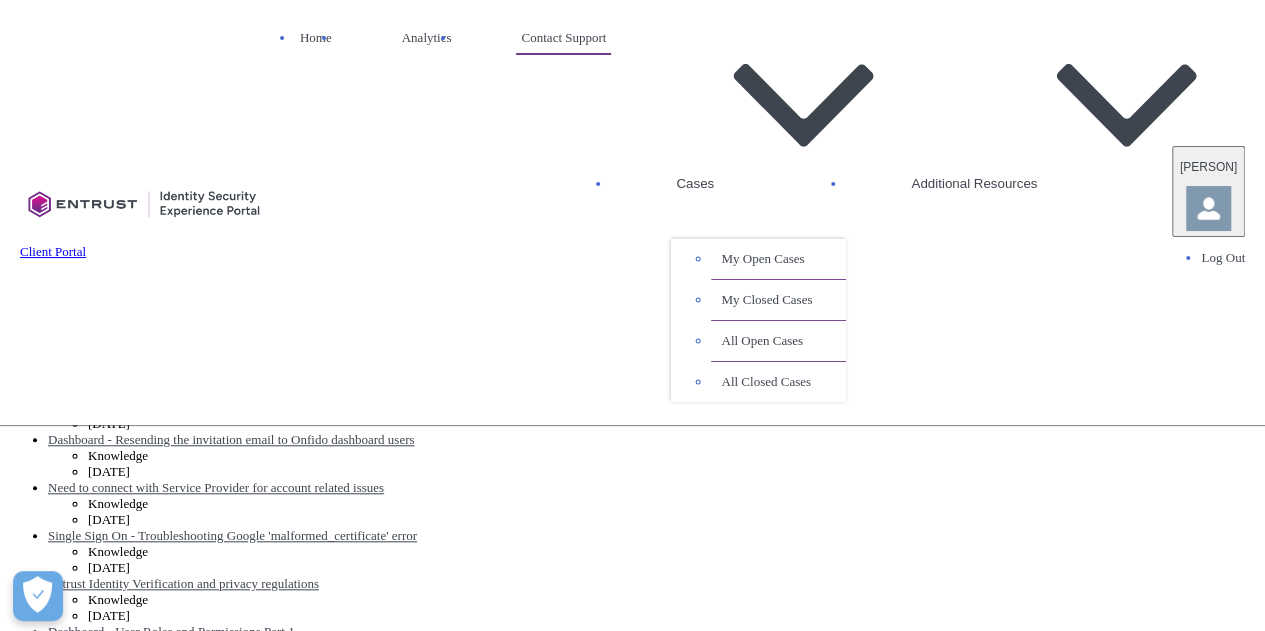drag, startPoint x: 343, startPoint y: 223, endPoint x: 332, endPoint y: 229, distance: 12.529964 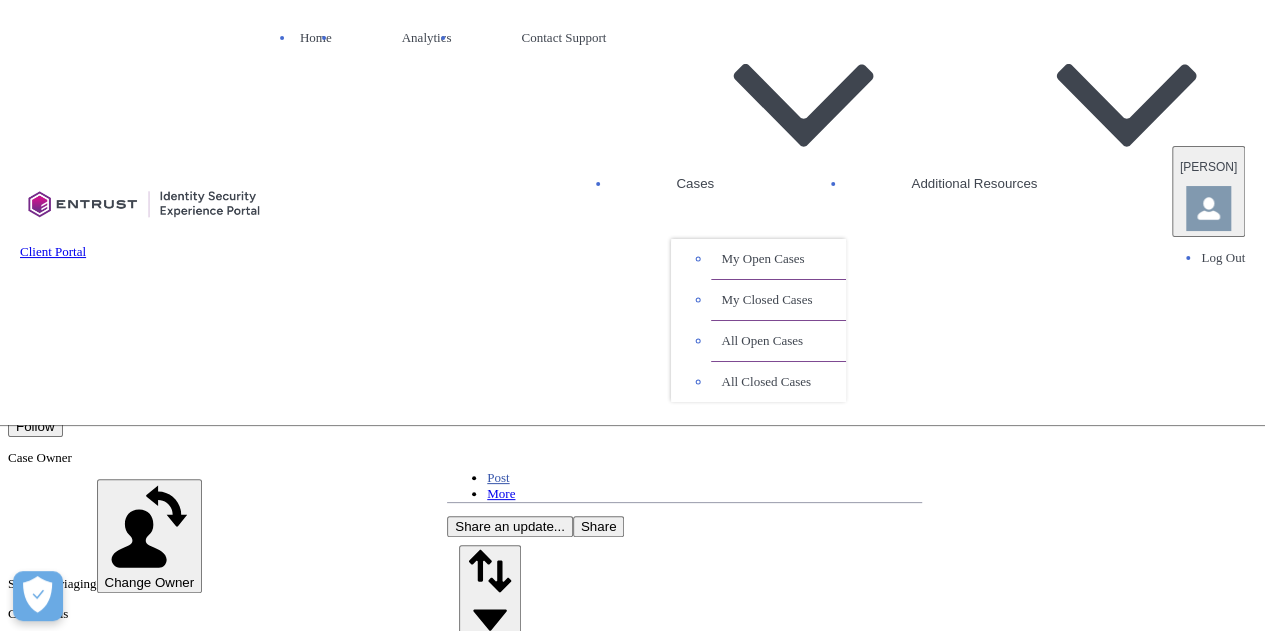 scroll, scrollTop: 100, scrollLeft: 0, axis: vertical 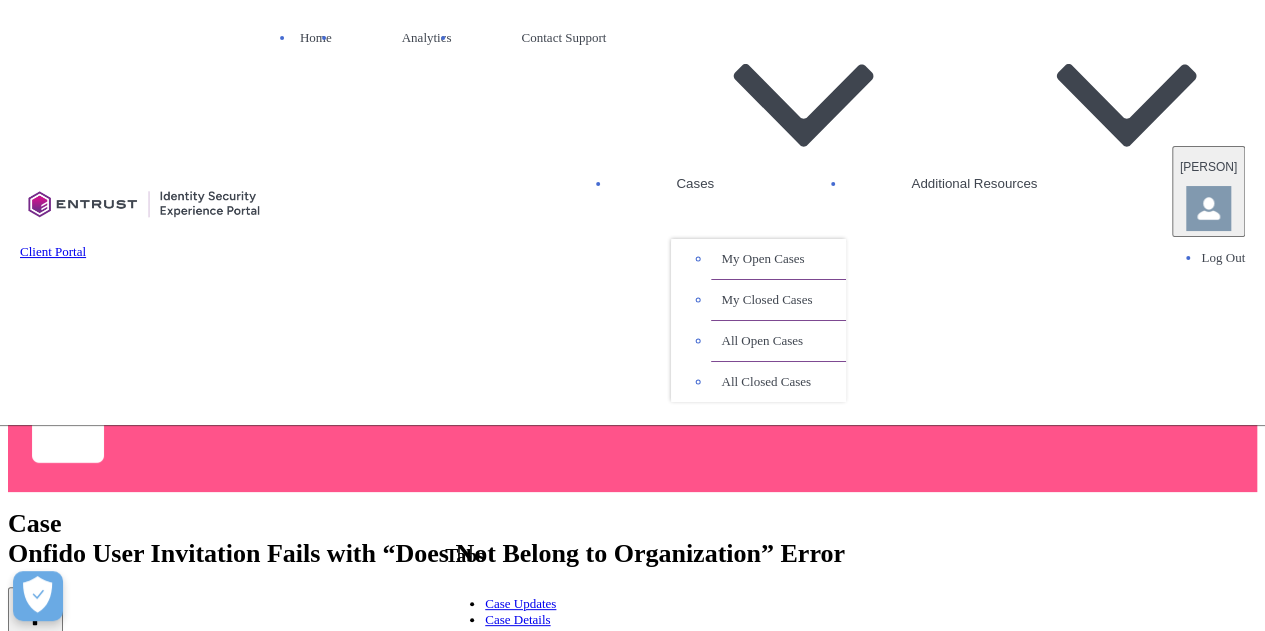 click at bounding box center [632, 132] 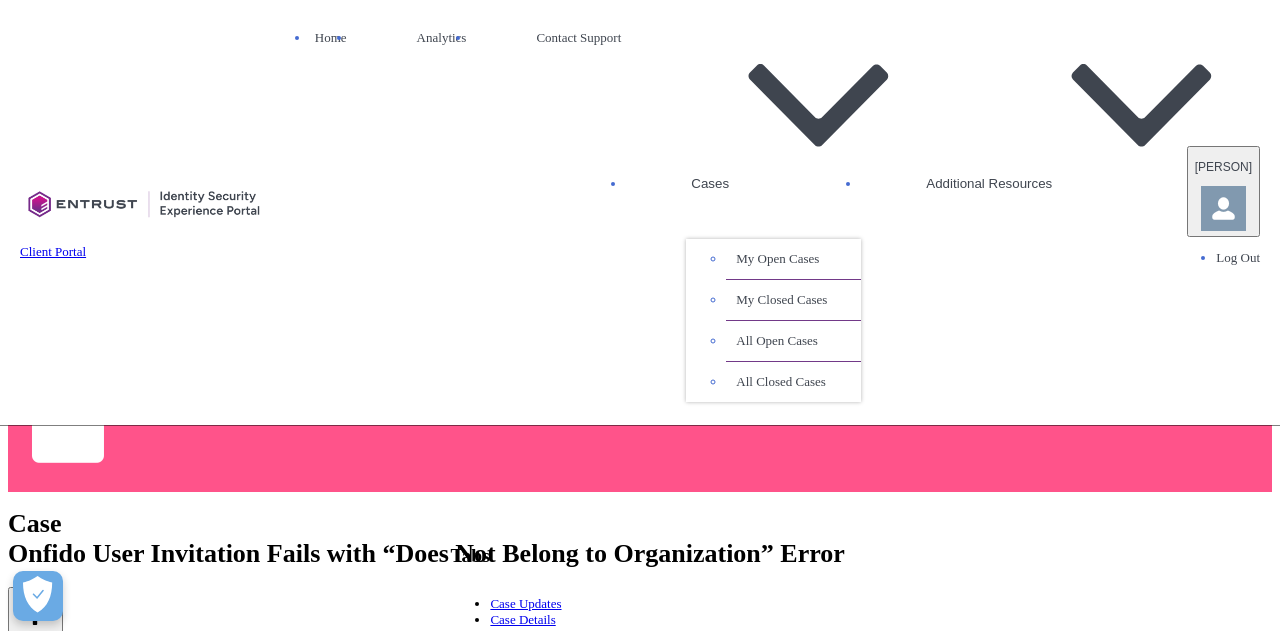 click on "Continue Working" at bounding box center (132, 2736) 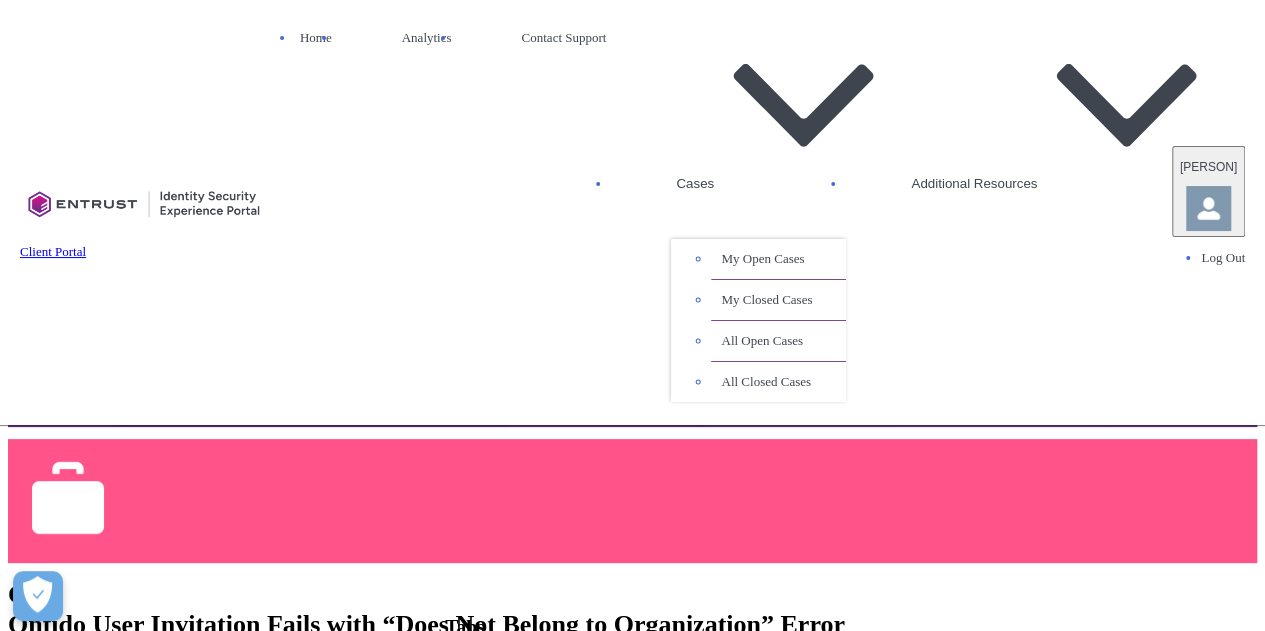 scroll, scrollTop: 0, scrollLeft: 0, axis: both 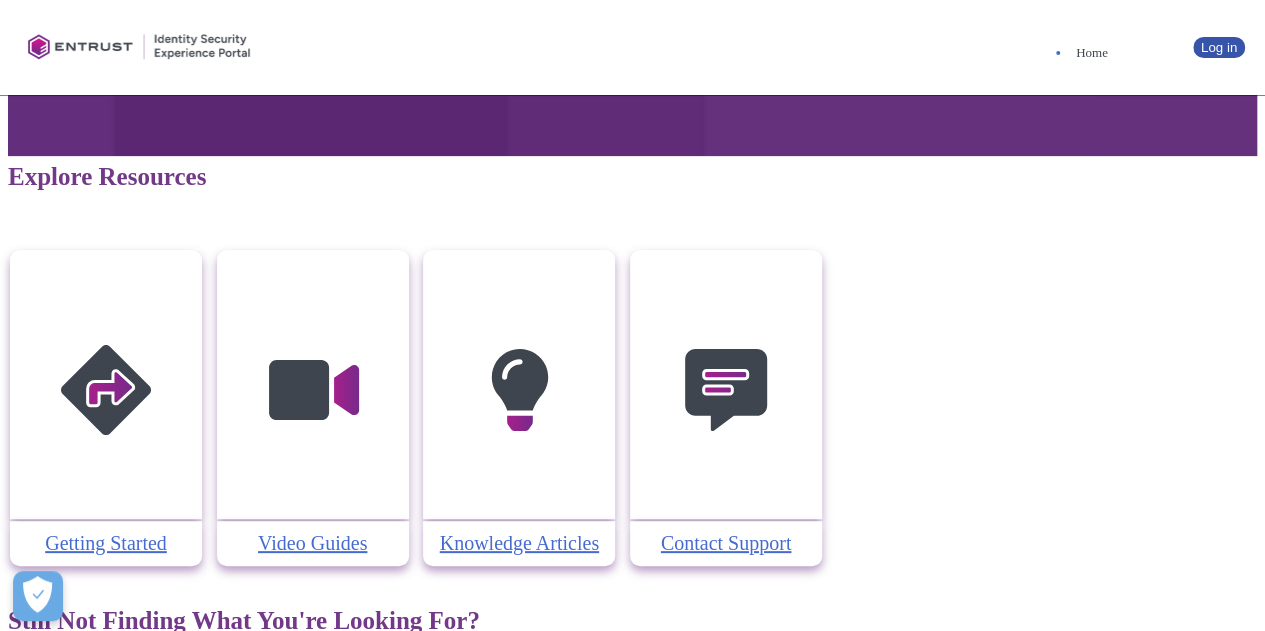 click on "Log in" at bounding box center [632, 1295] 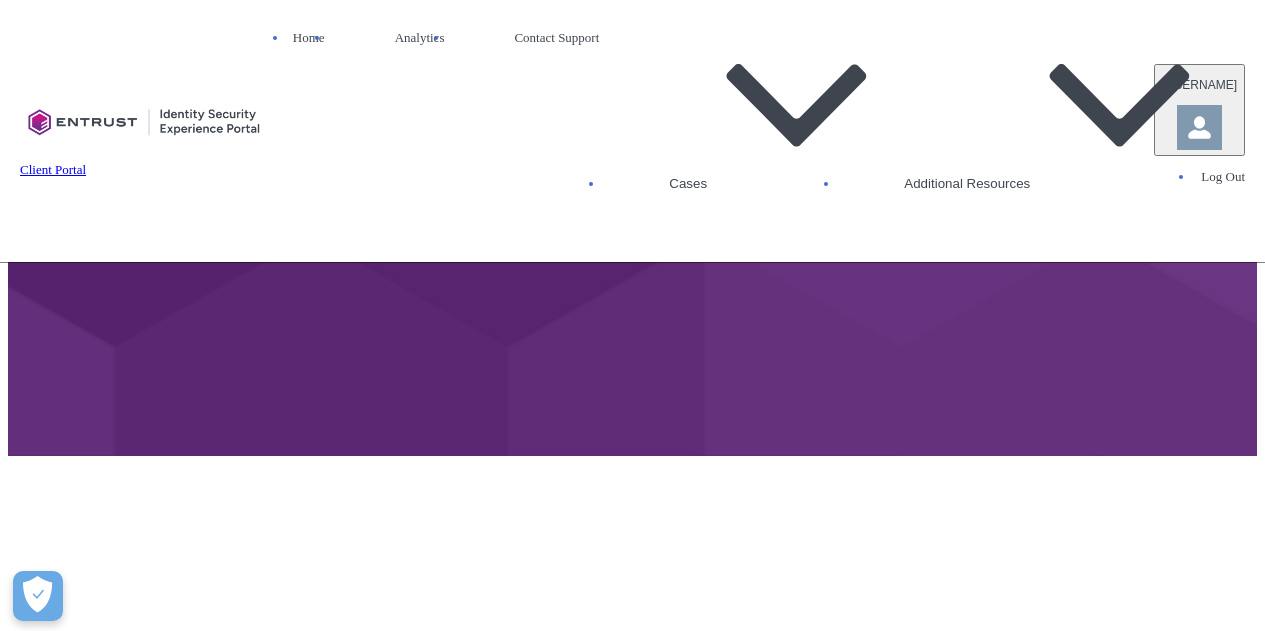 scroll, scrollTop: 0, scrollLeft: 0, axis: both 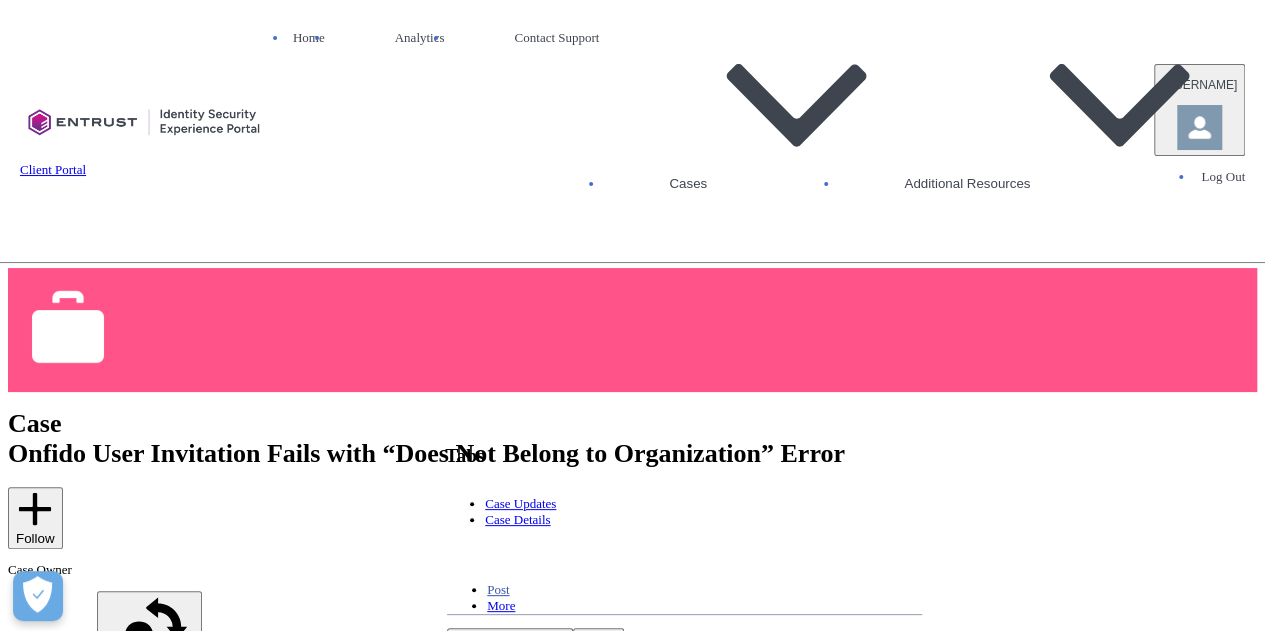 click on "Case Details" at bounding box center (517, 519) 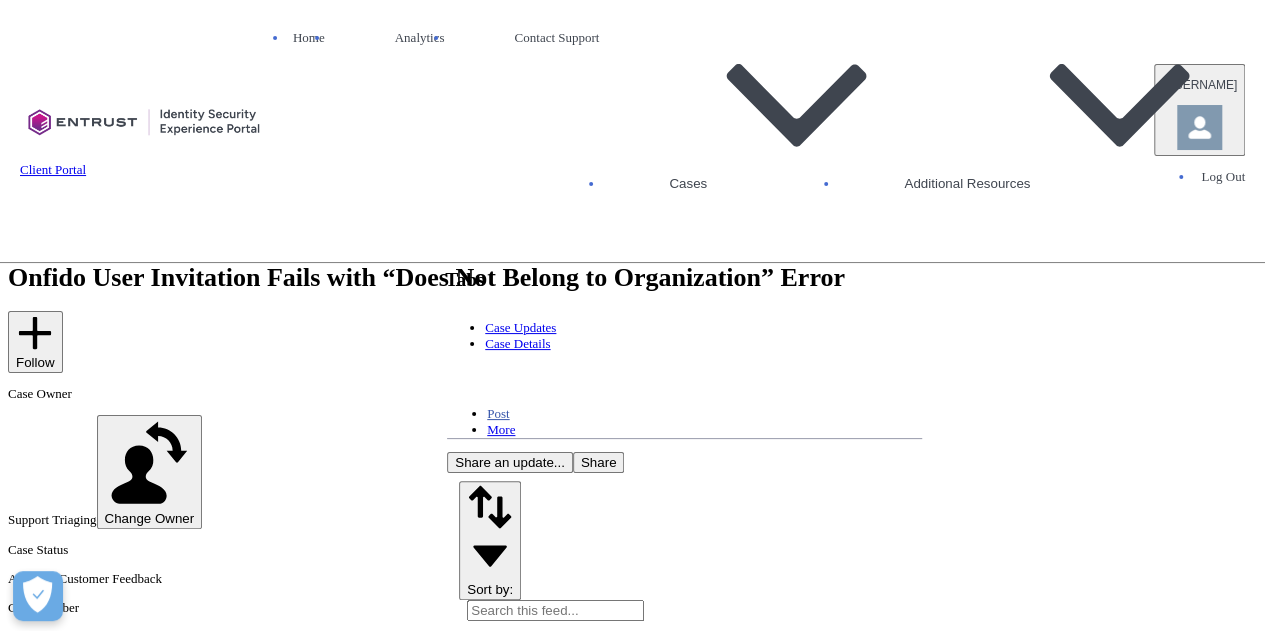 scroll, scrollTop: 400, scrollLeft: 0, axis: vertical 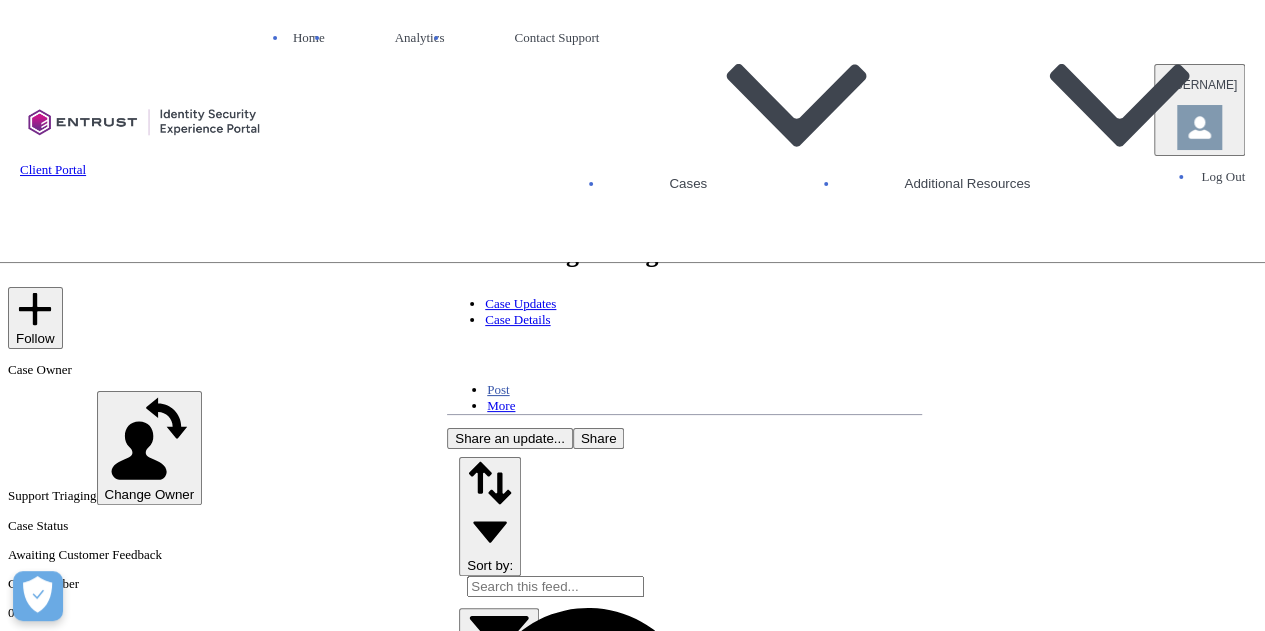 click on "Case Updates" at bounding box center (520, 303) 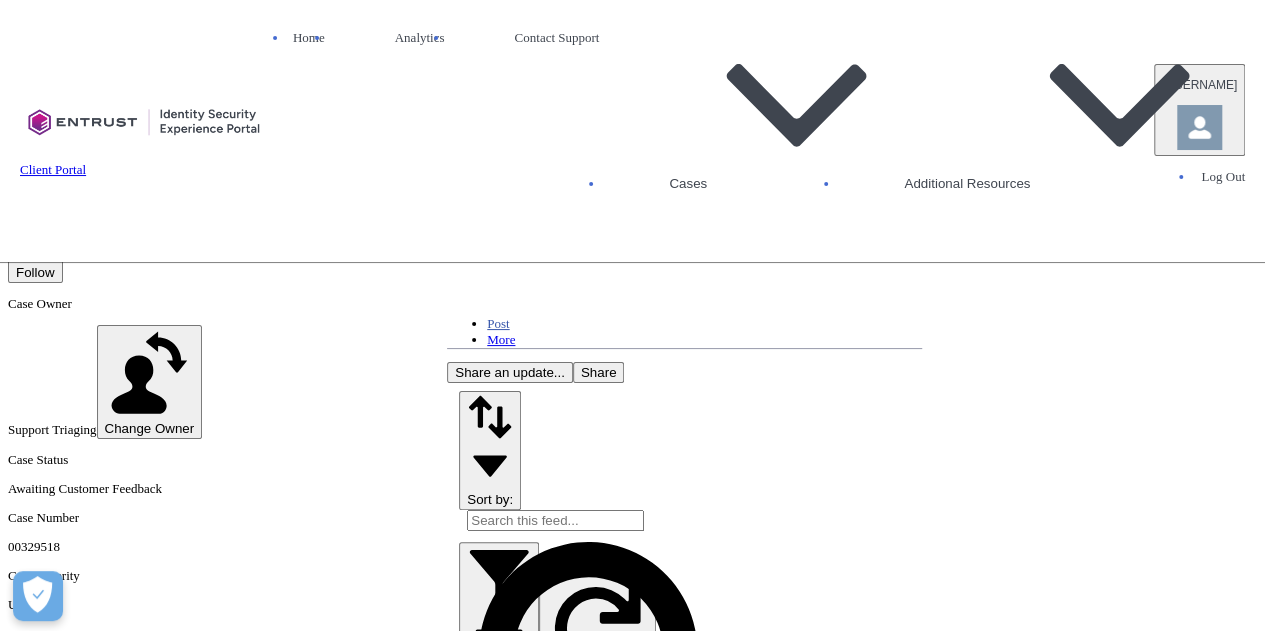 scroll, scrollTop: 500, scrollLeft: 0, axis: vertical 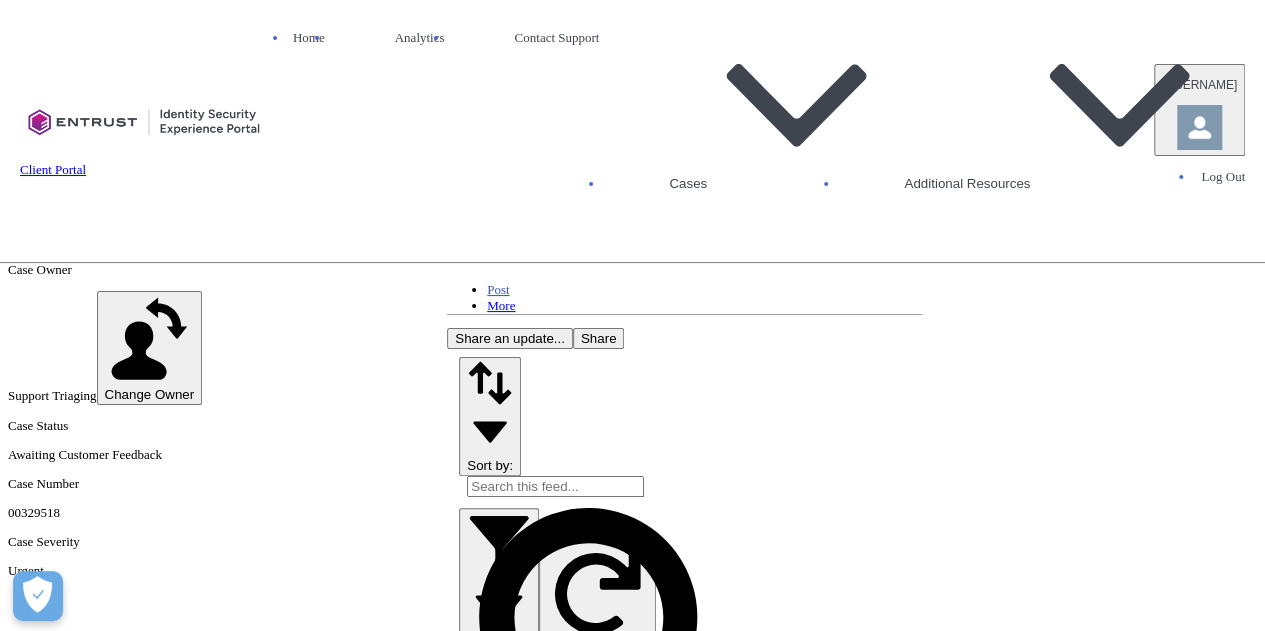 click on "Share an update..." at bounding box center (510, 338) 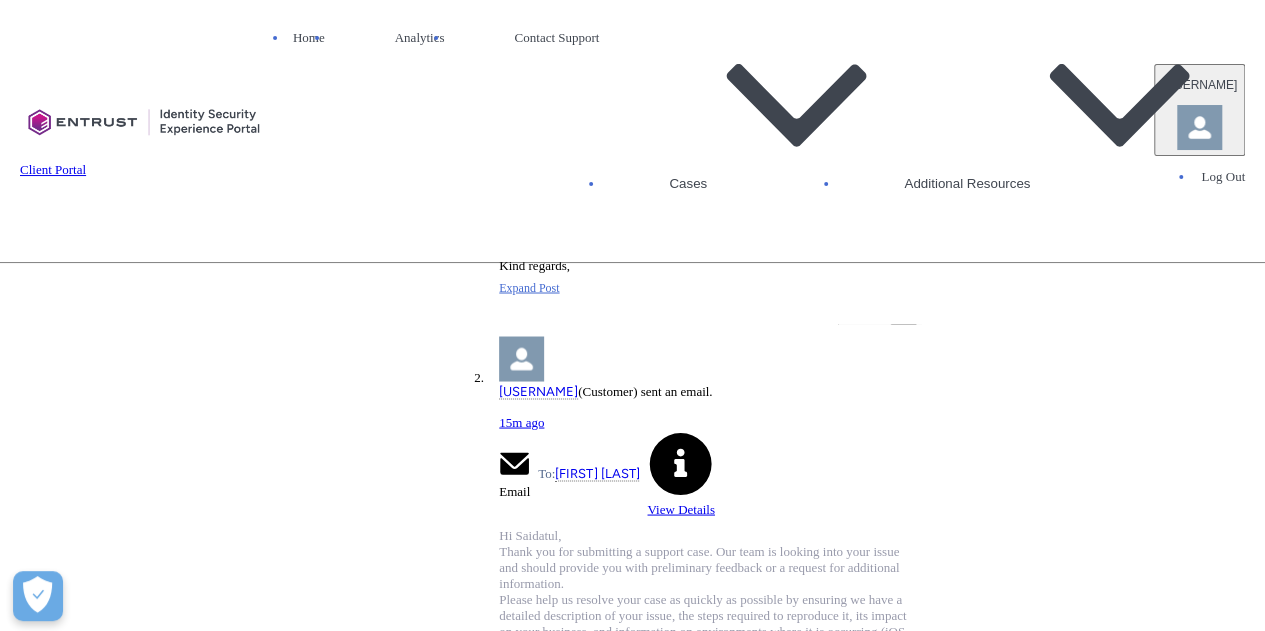 scroll, scrollTop: 1874, scrollLeft: 0, axis: vertical 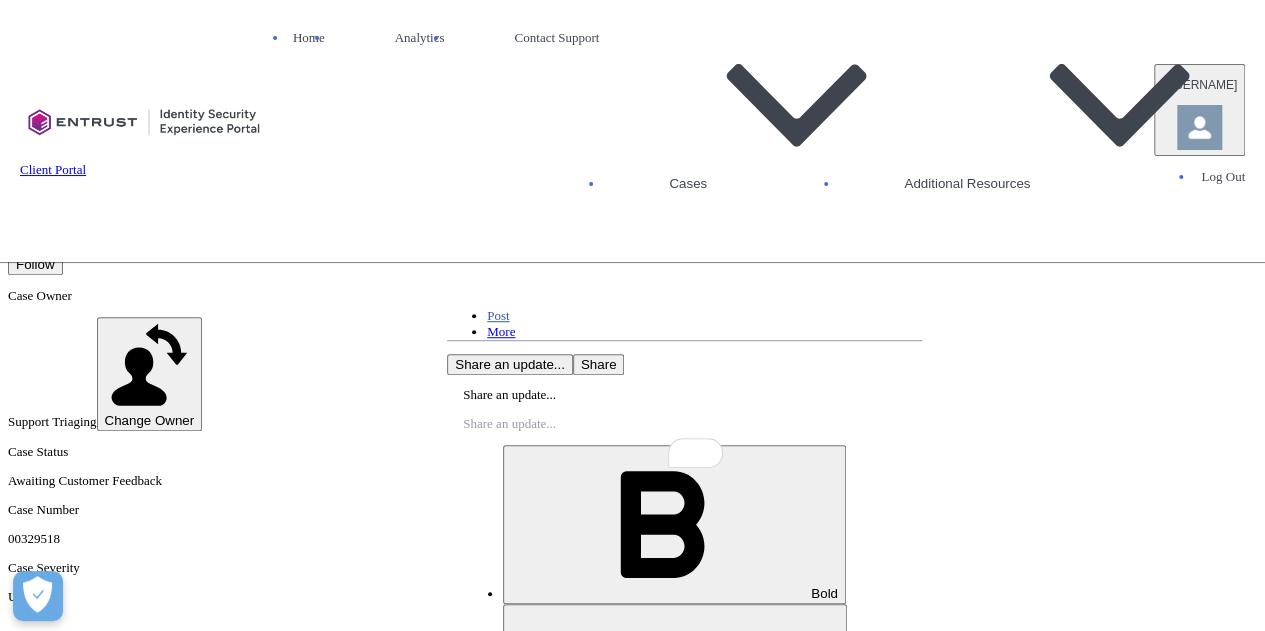 click at bounding box center [684, 424] 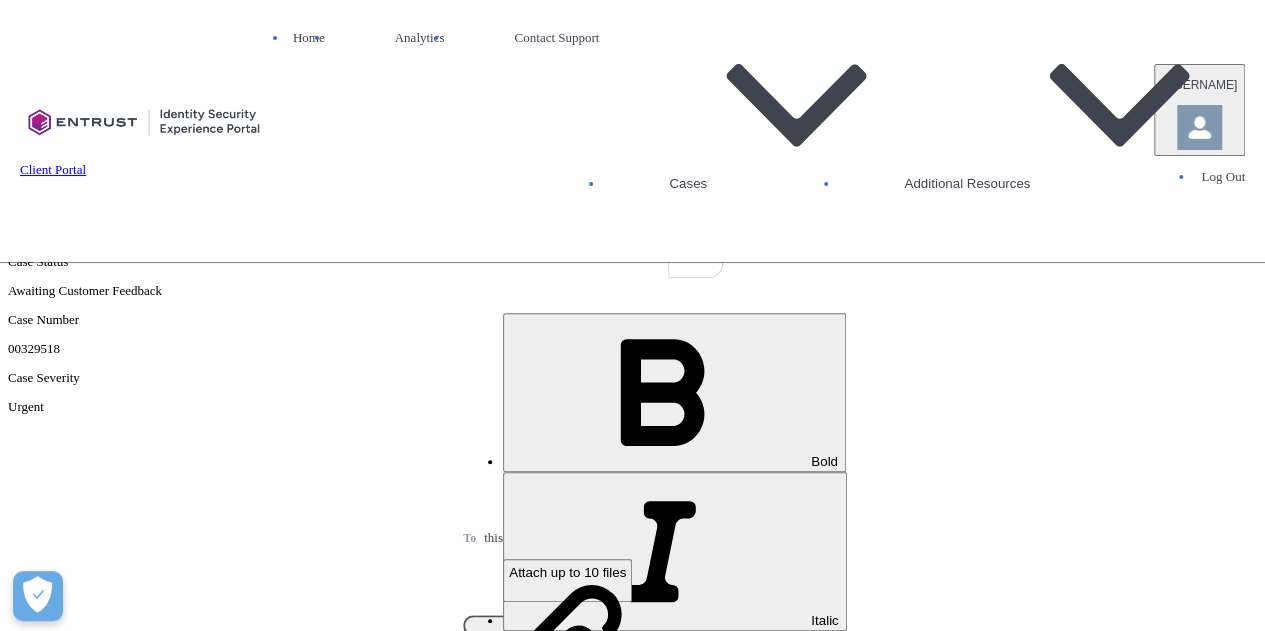 scroll, scrollTop: 635, scrollLeft: 0, axis: vertical 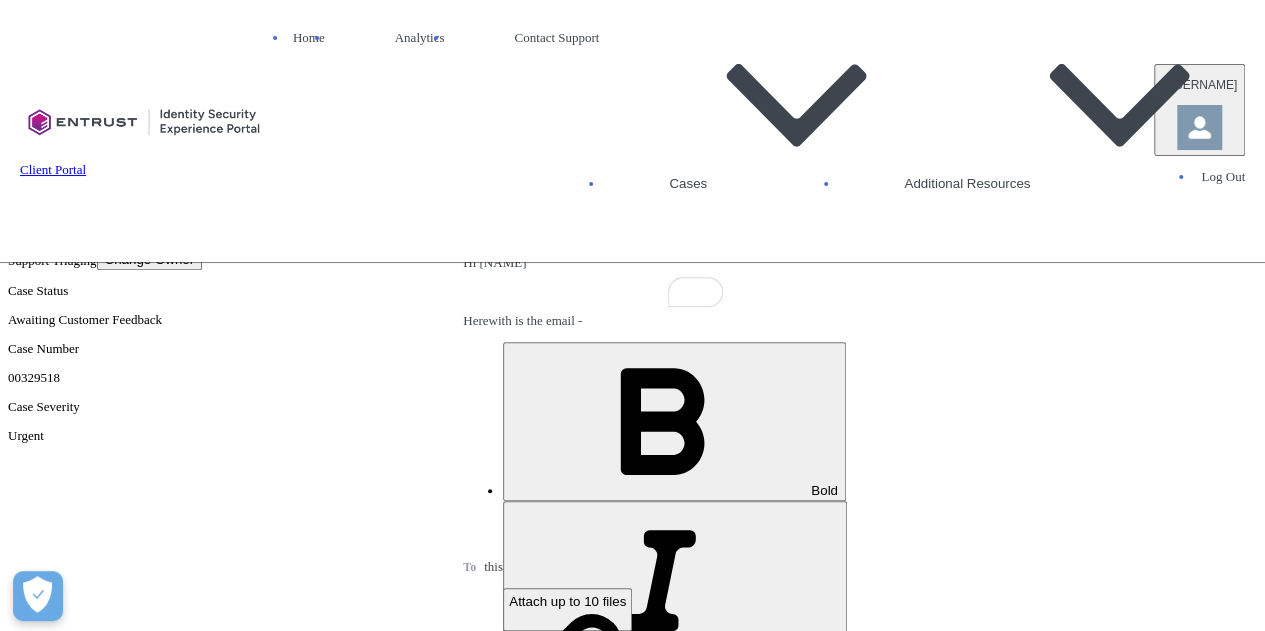 paste 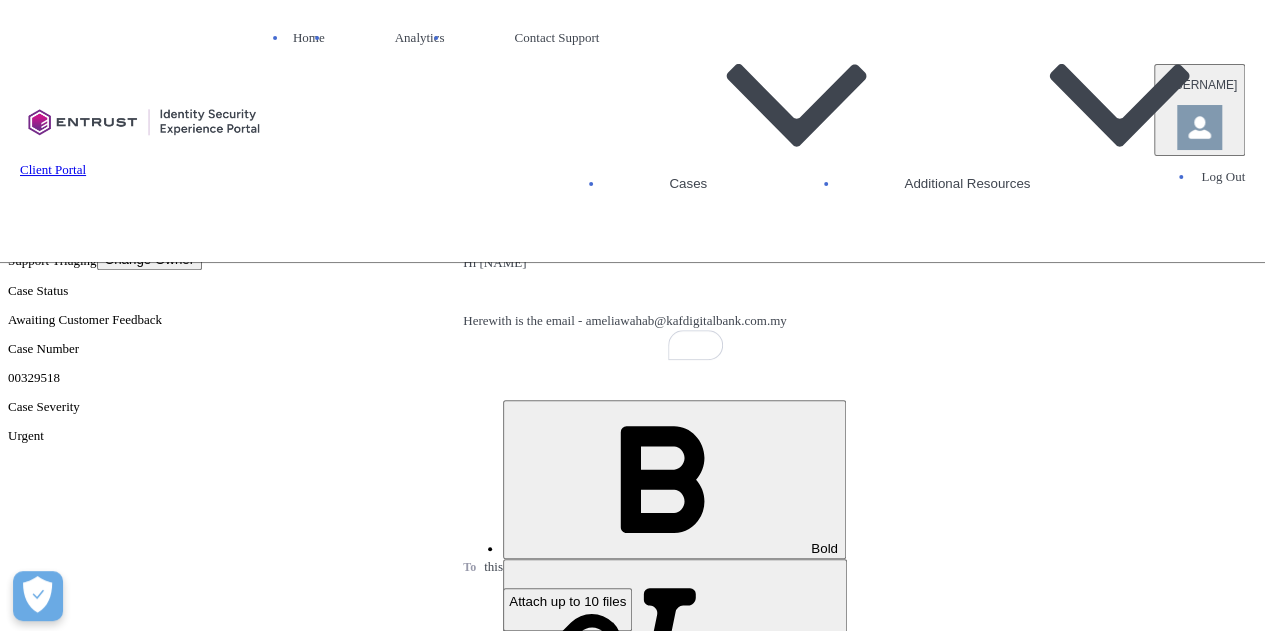 click on "Herewith is the email - ameliawahab@kafdigitalbank.com.my" at bounding box center [684, 321] 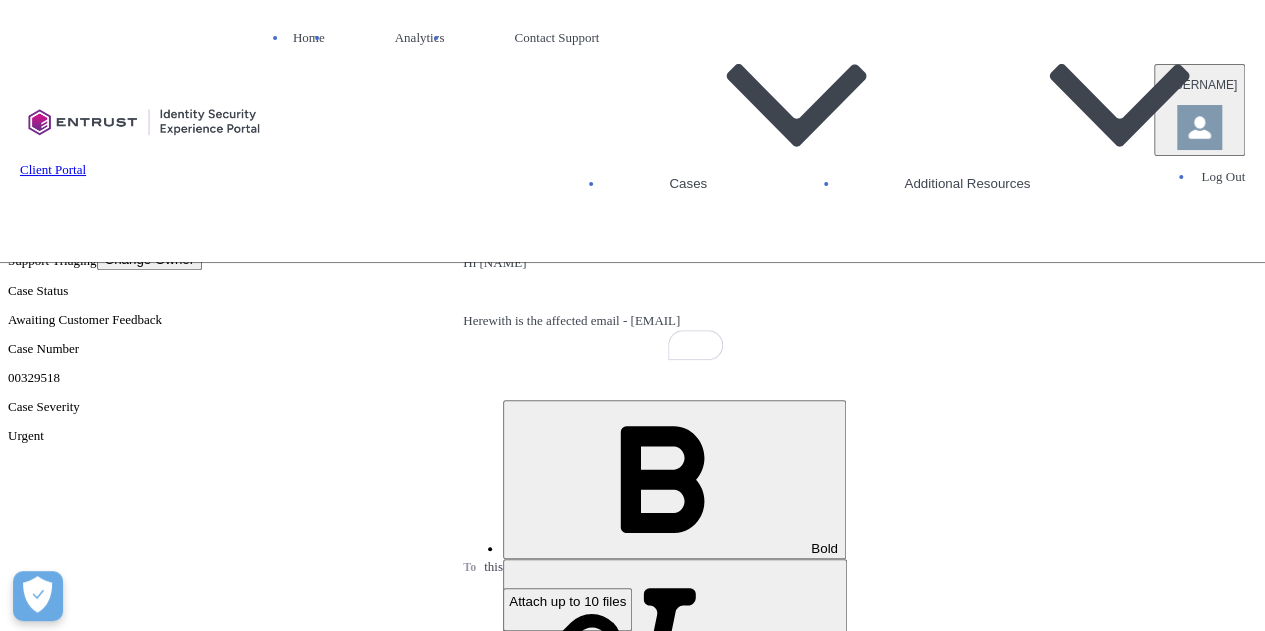 click at bounding box center [684, 379] 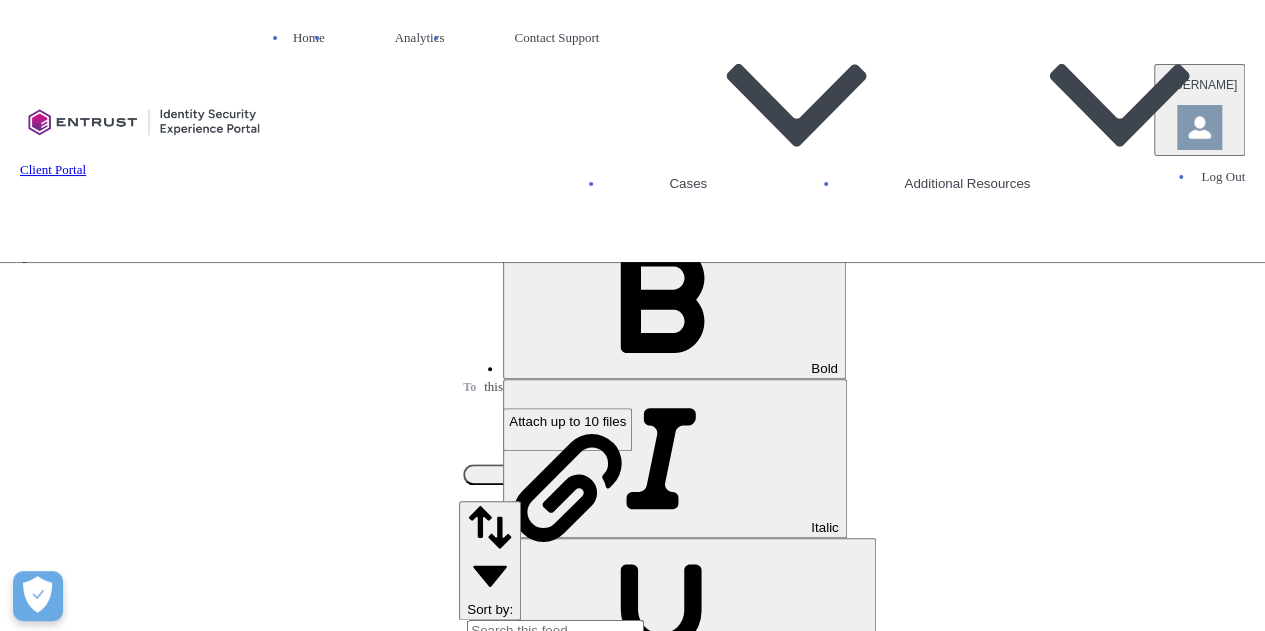 scroll, scrollTop: 635, scrollLeft: 0, axis: vertical 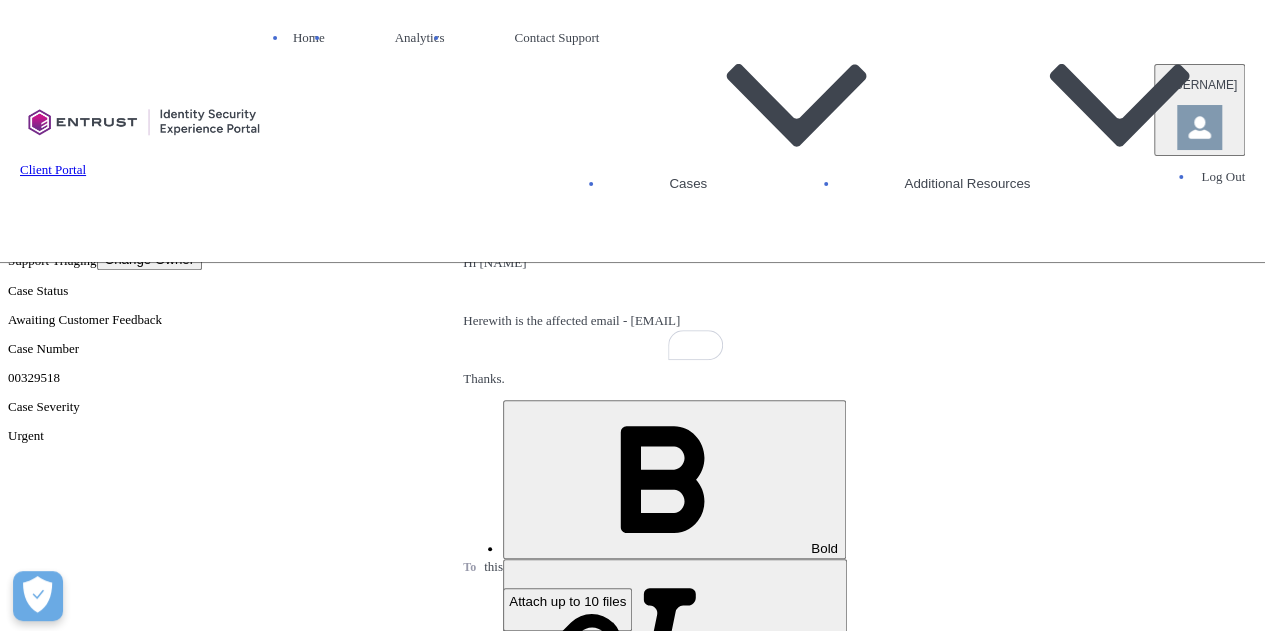 click at bounding box center [598, 2140] 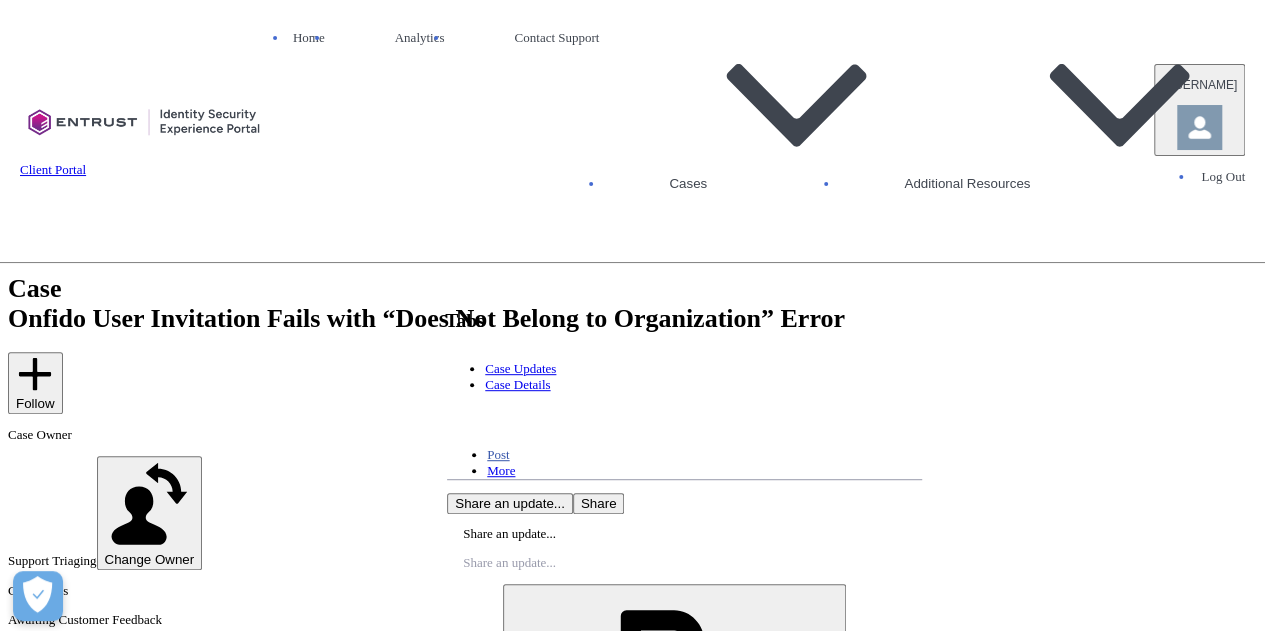 scroll, scrollTop: 0, scrollLeft: 0, axis: both 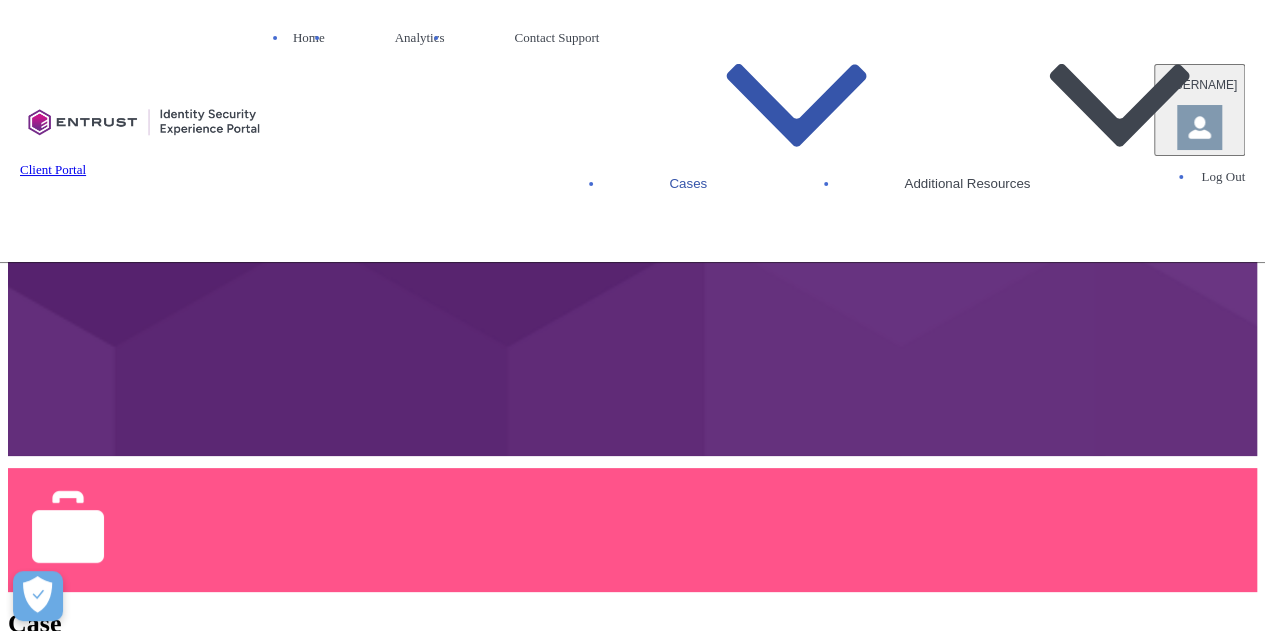 click at bounding box center (796, 105) 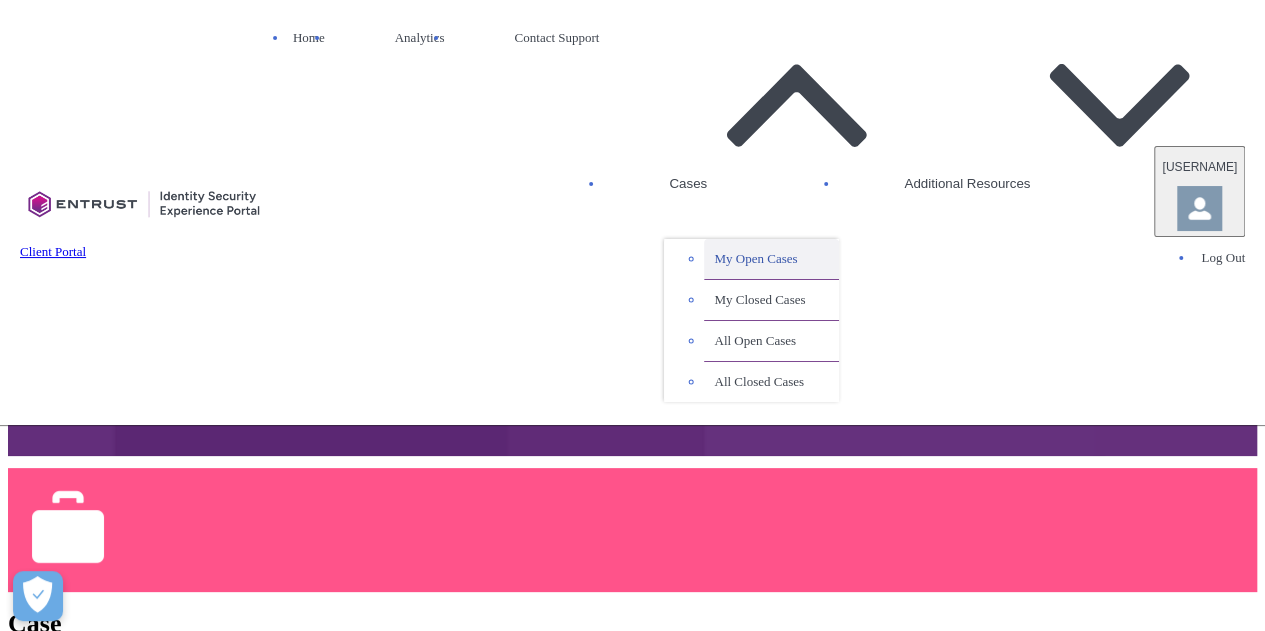 click on "My Open Cases" at bounding box center (771, 259) 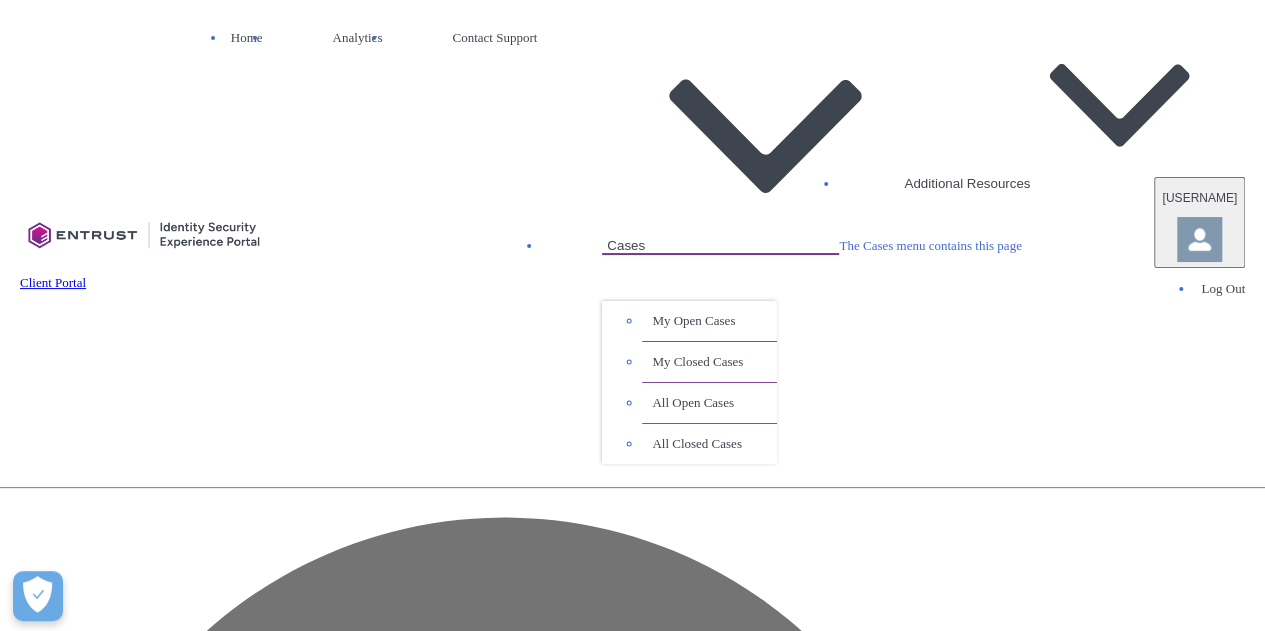 scroll, scrollTop: 300, scrollLeft: 0, axis: vertical 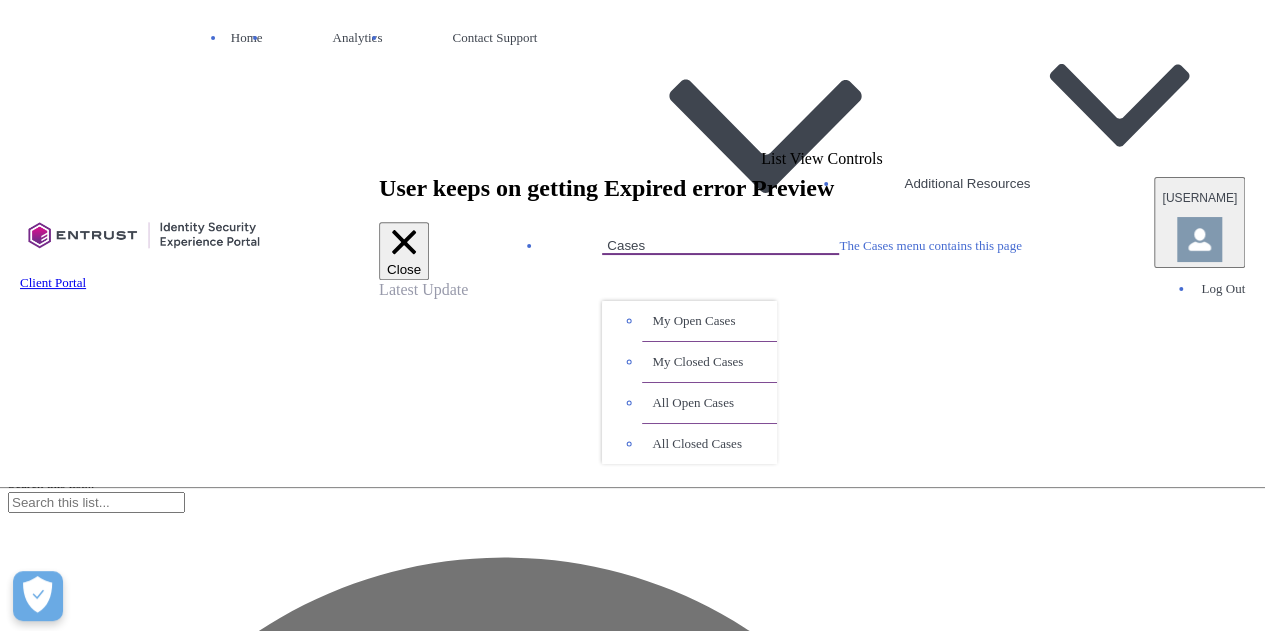 click on "User keeps on getting Expired error" at bounding box center (247, 2360) 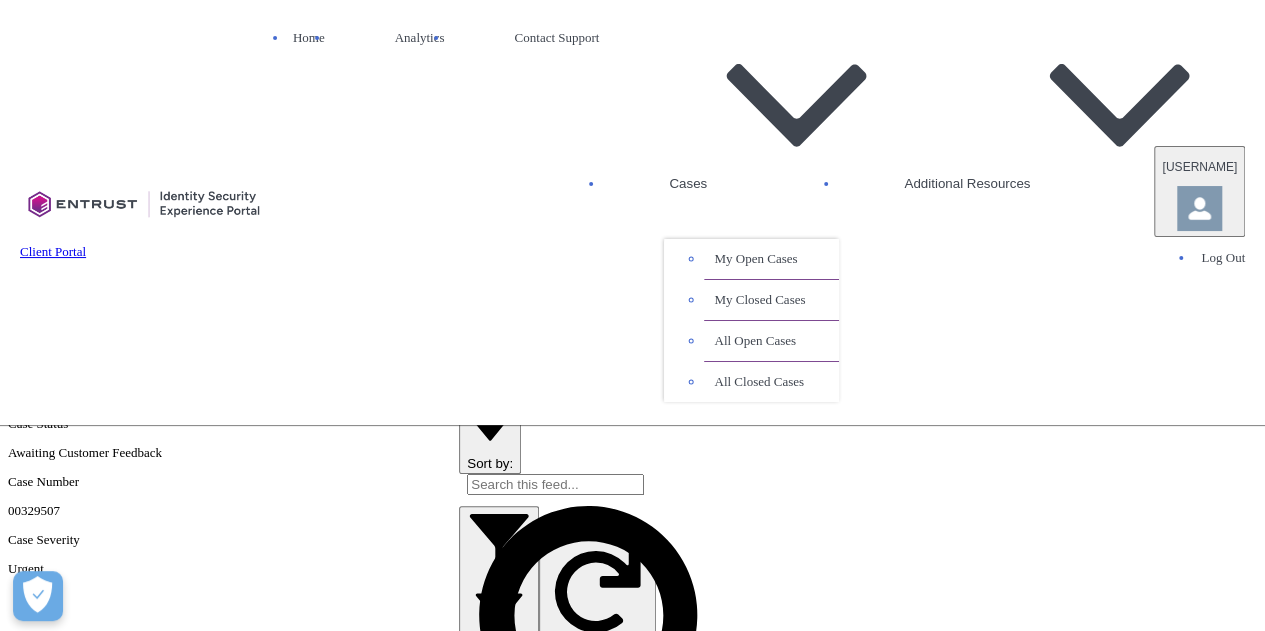 scroll, scrollTop: 500, scrollLeft: 0, axis: vertical 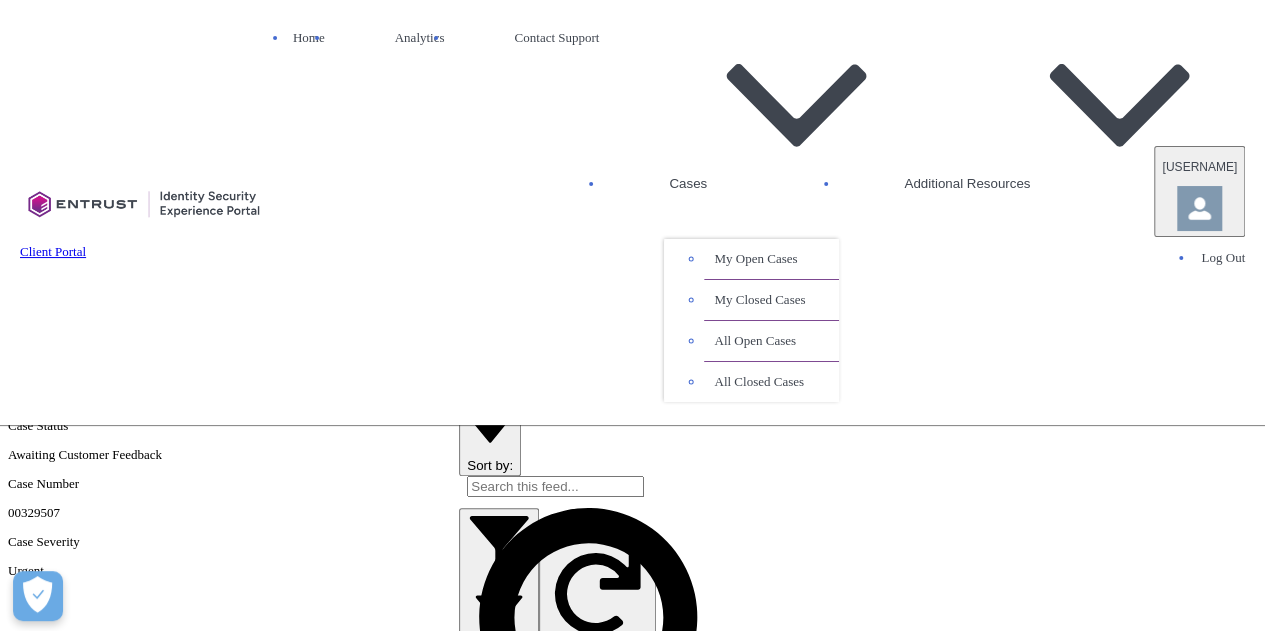 click on "Post More" at bounding box center (684, 298) 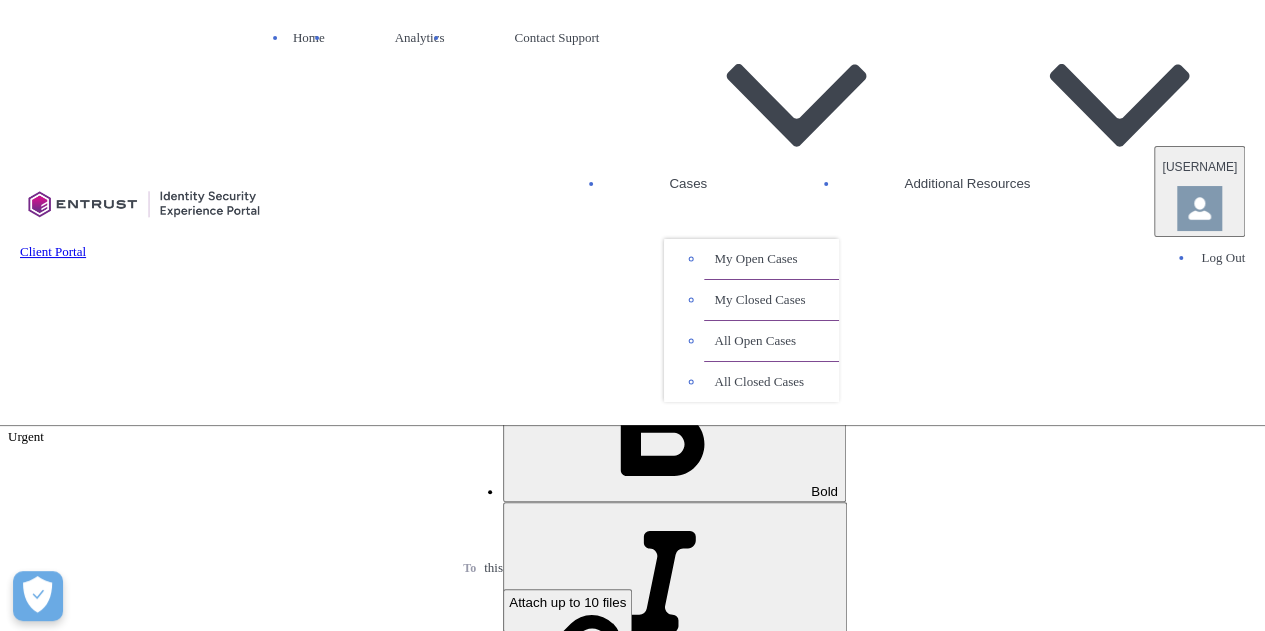 scroll, scrollTop: 636, scrollLeft: 0, axis: vertical 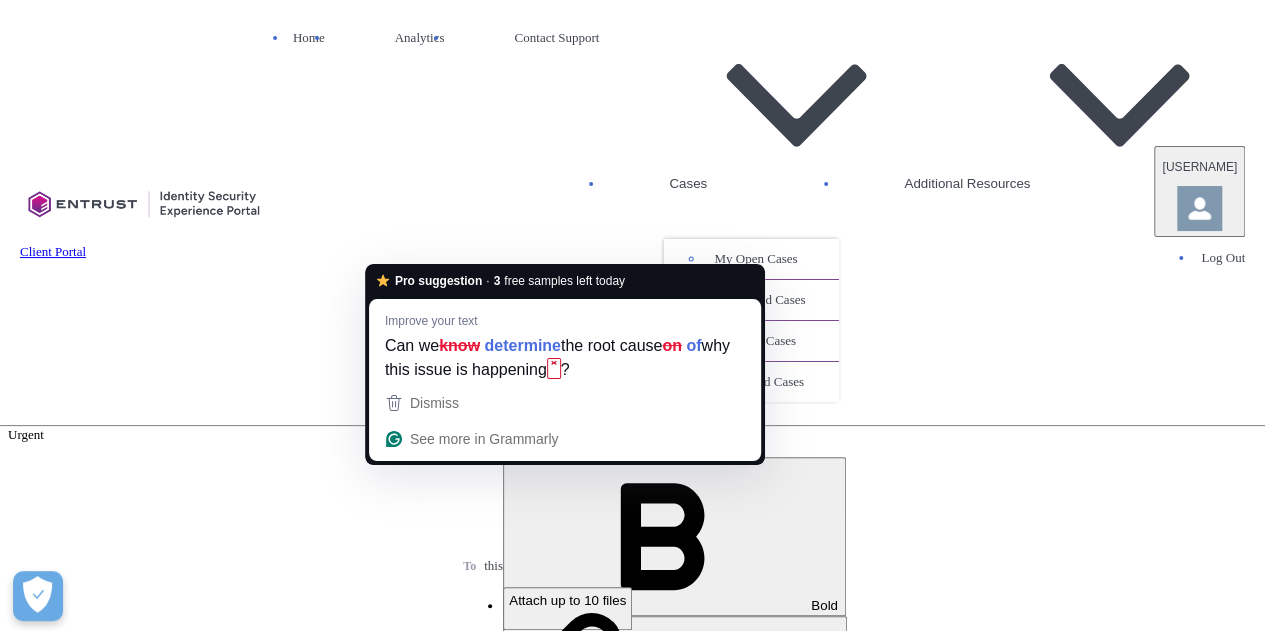 click on "I have informed my colleague and will revert to you." at bounding box center (684, 320) 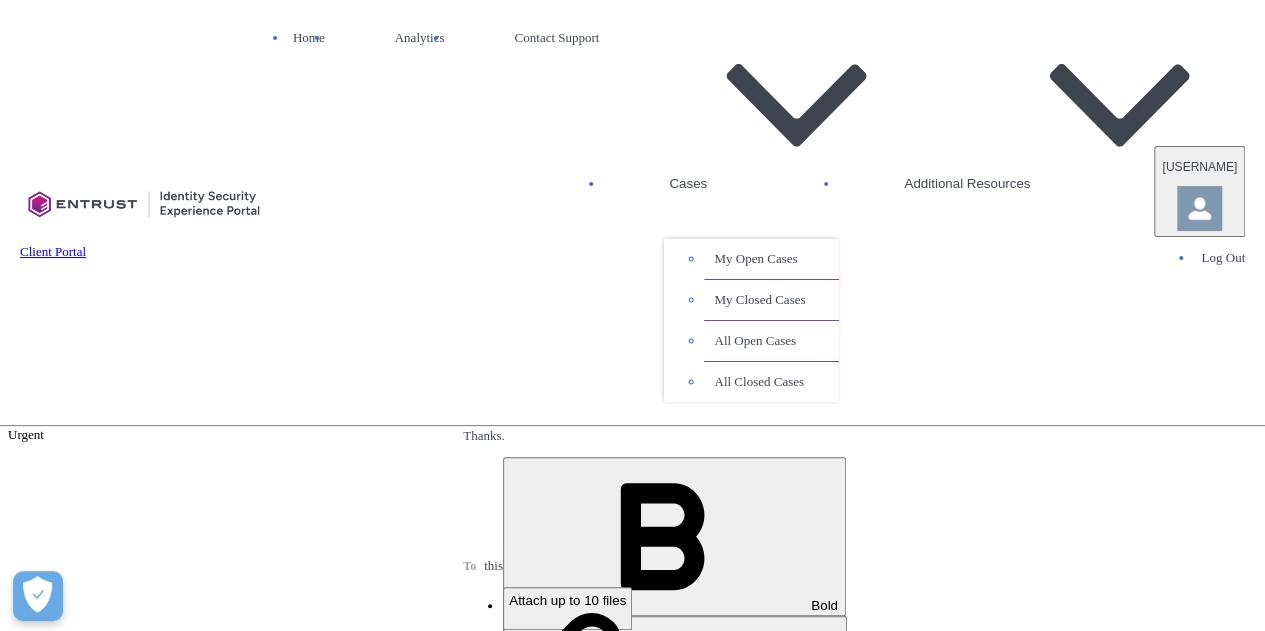 scroll, scrollTop: 634, scrollLeft: 0, axis: vertical 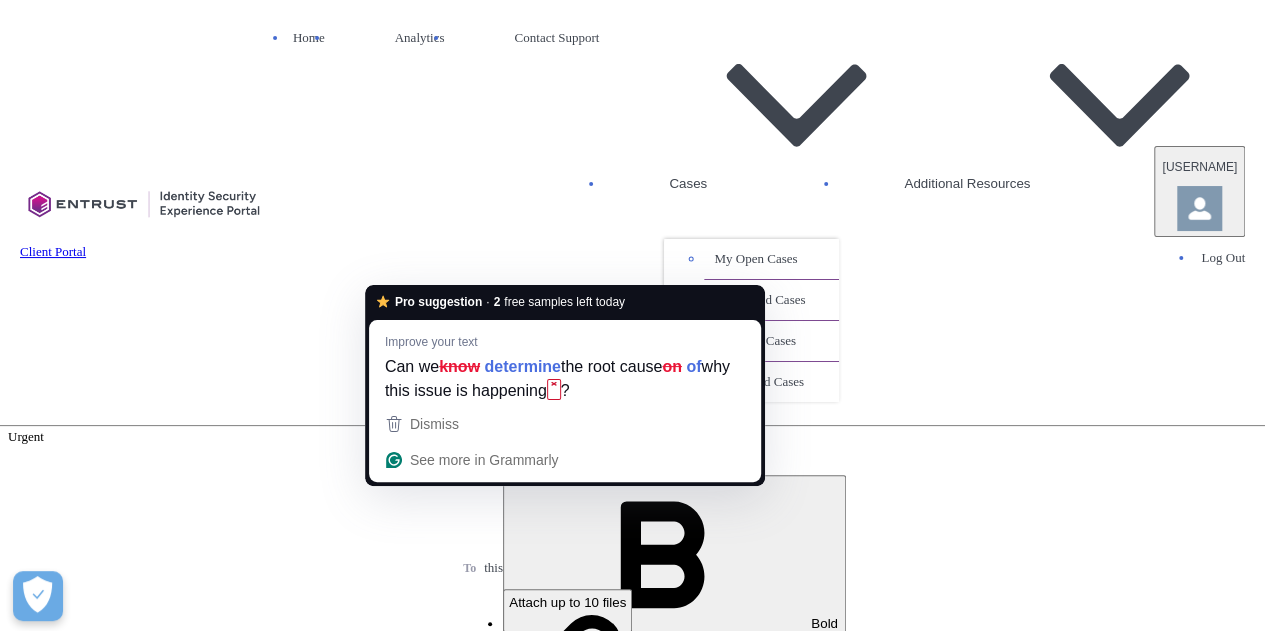click on "Can we know the root cause on why this issue is happening ?" at bounding box center [684, 396] 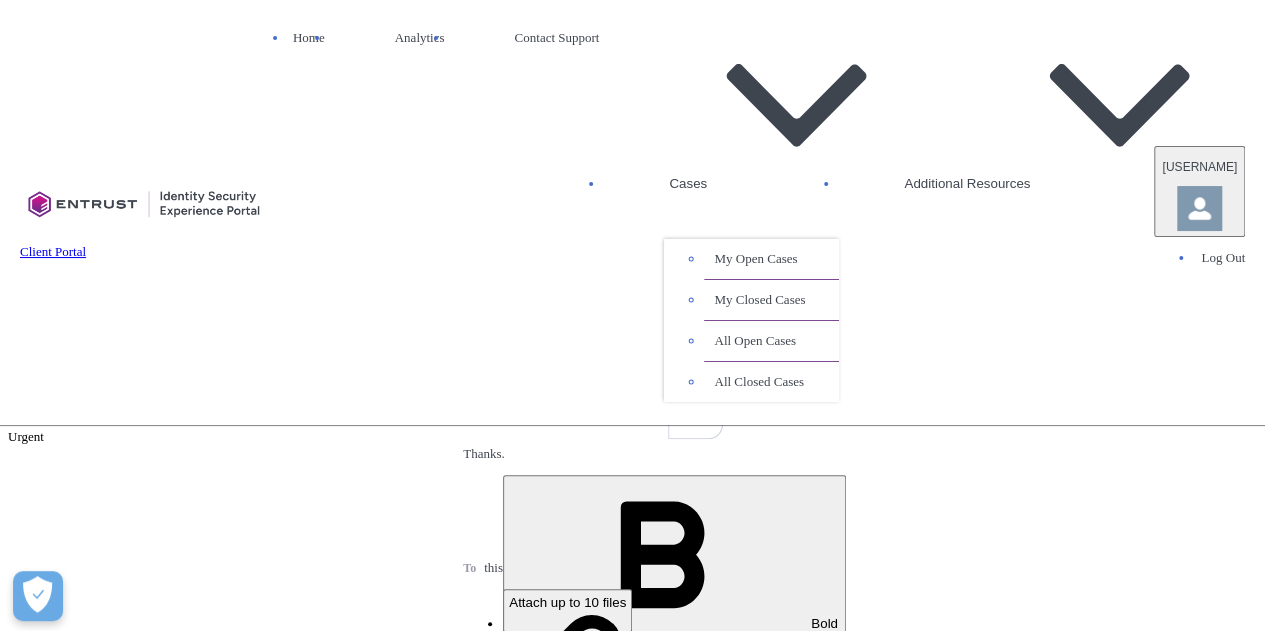 click on "Share" at bounding box center [520, 655] 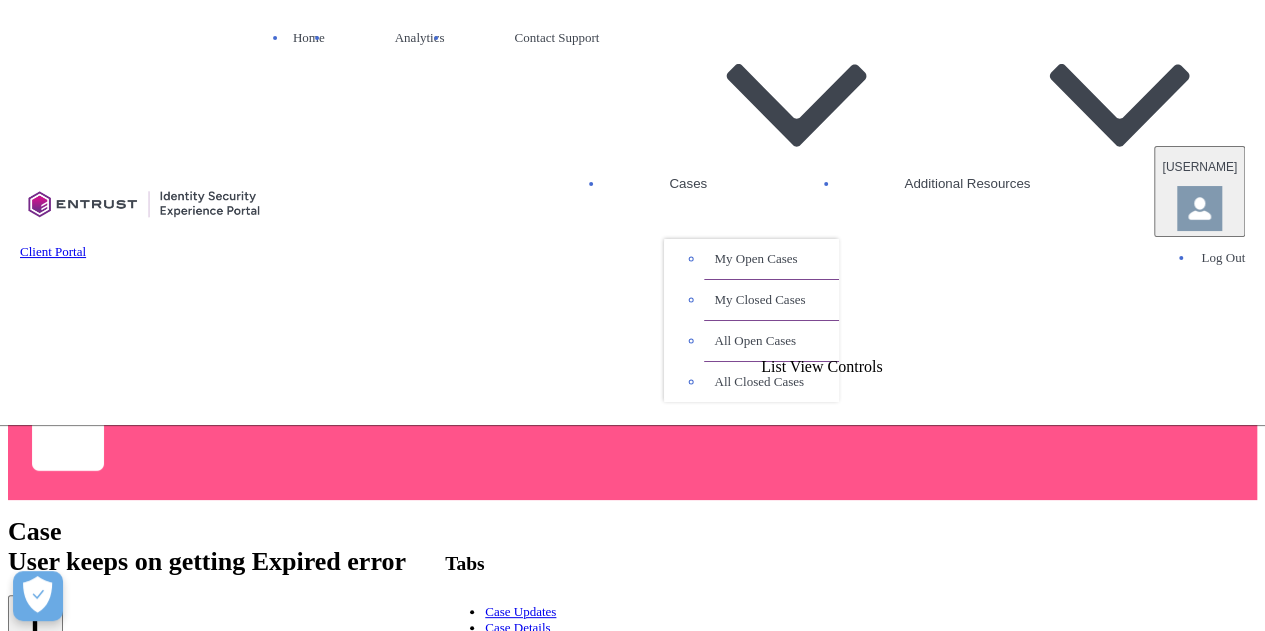 scroll, scrollTop: 0, scrollLeft: 0, axis: both 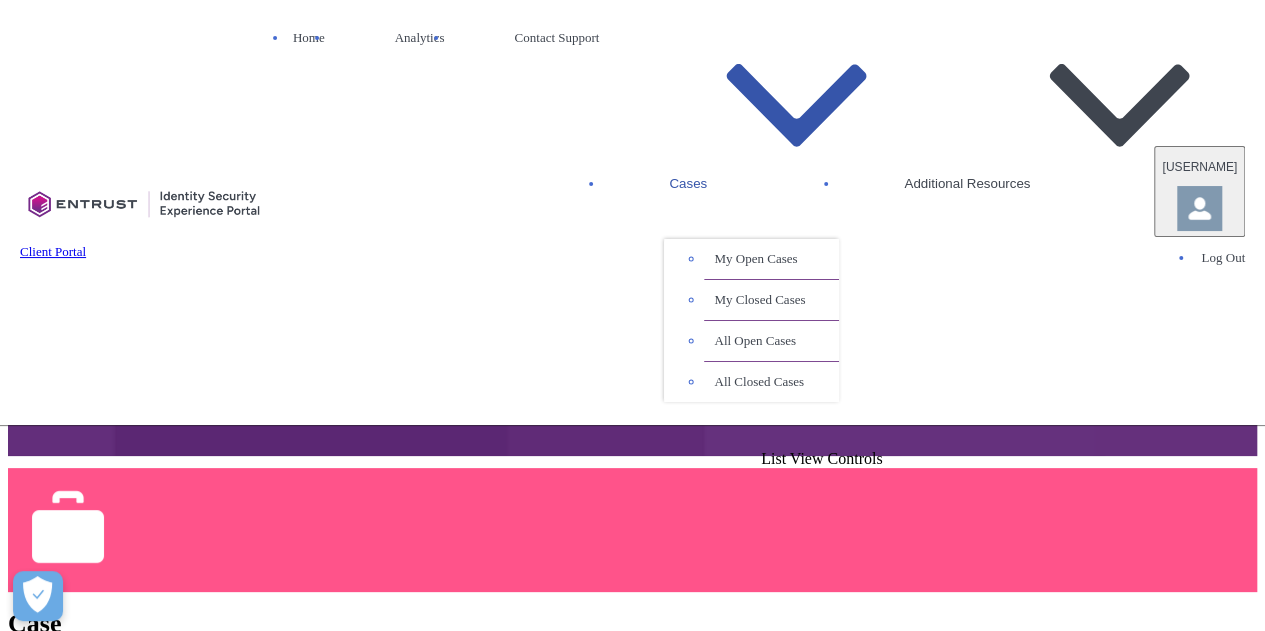 click on "Cases" at bounding box center [751, 107] 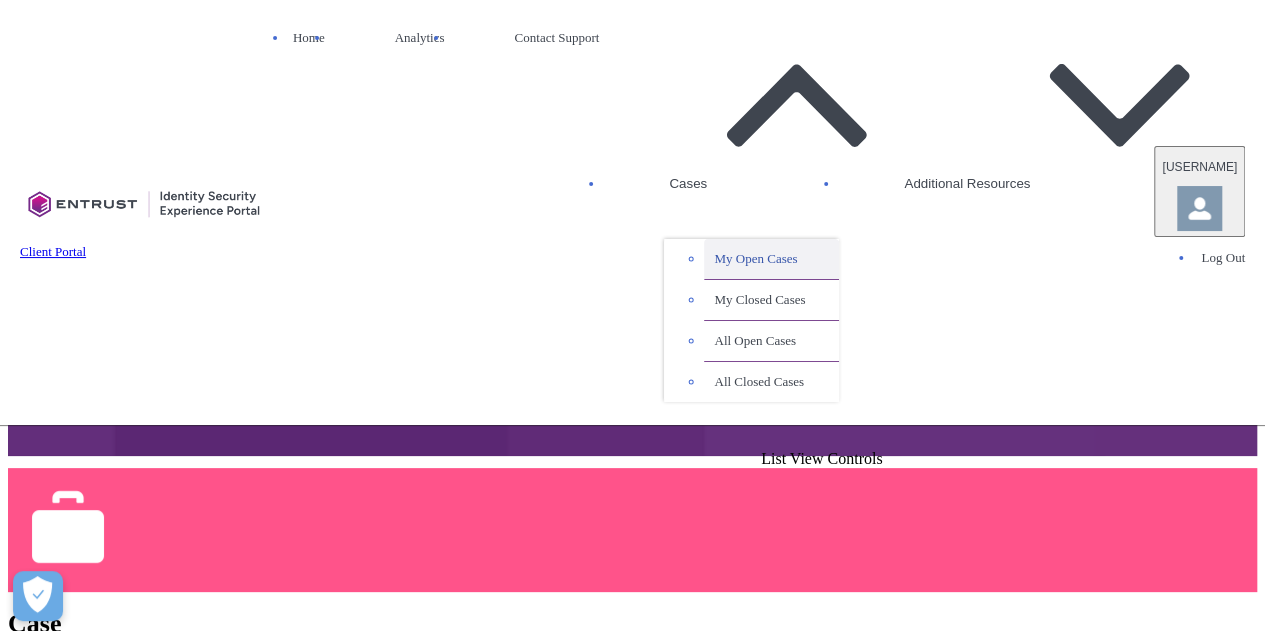 click on "My Open Cases" at bounding box center (771, 259) 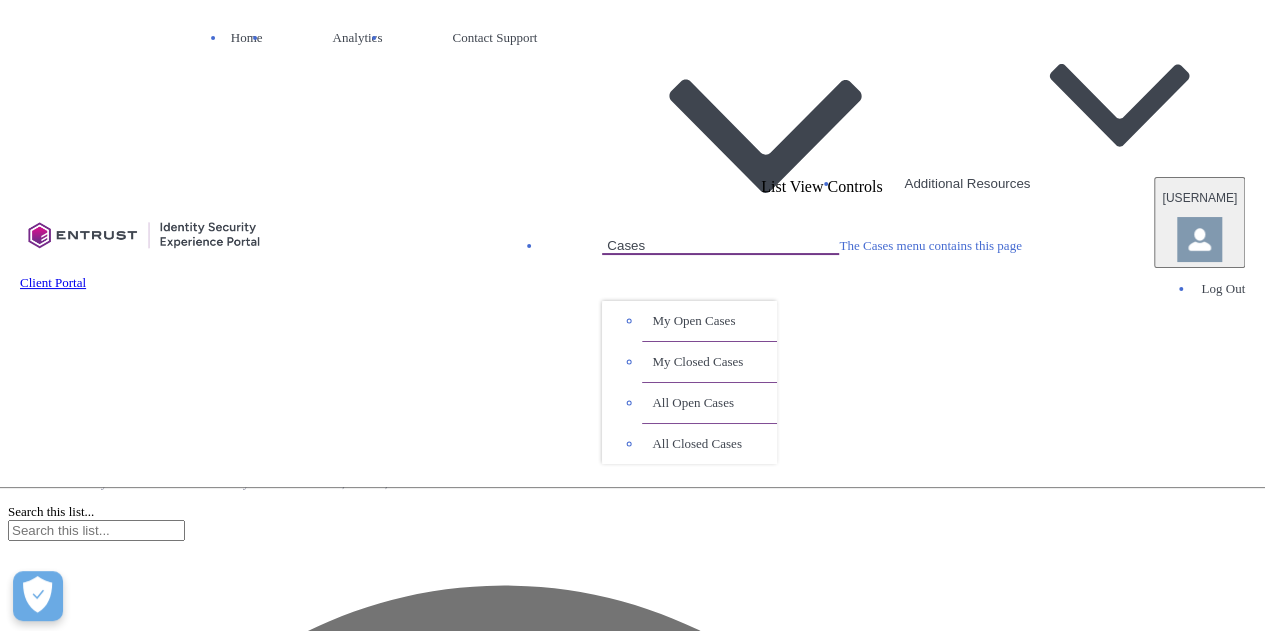 scroll, scrollTop: 400, scrollLeft: 0, axis: vertical 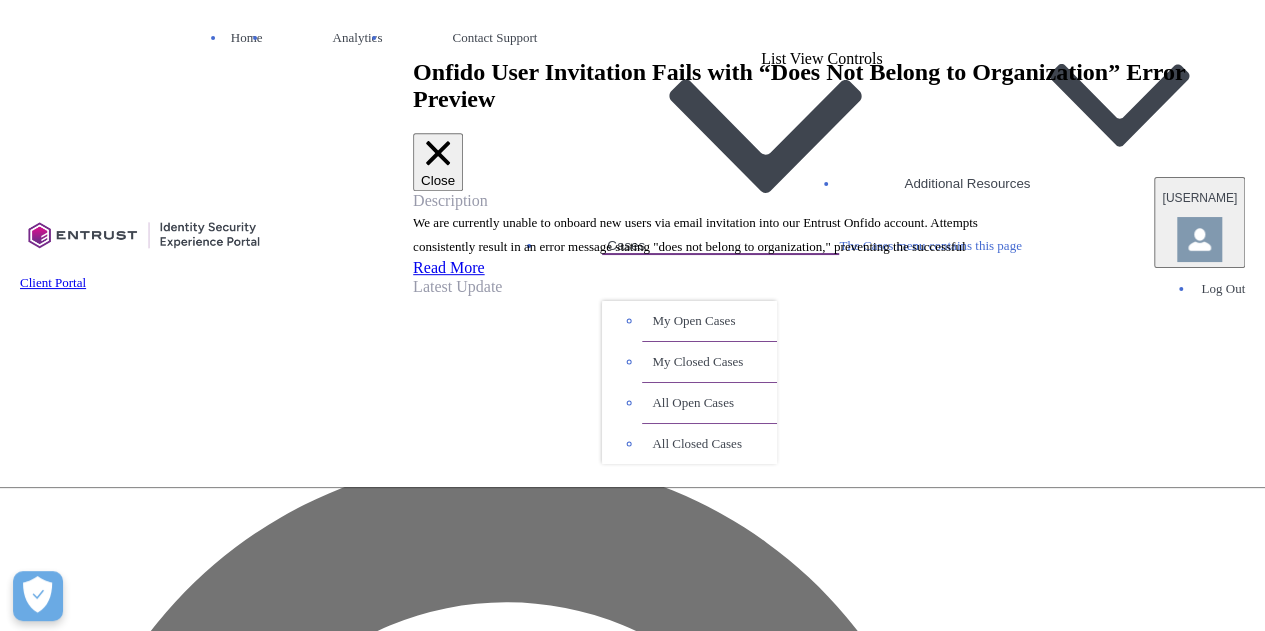click on "Onfido User Invitation Fails with “Does Not Belong to Organization” Error" at bounding box center (277, 2298) 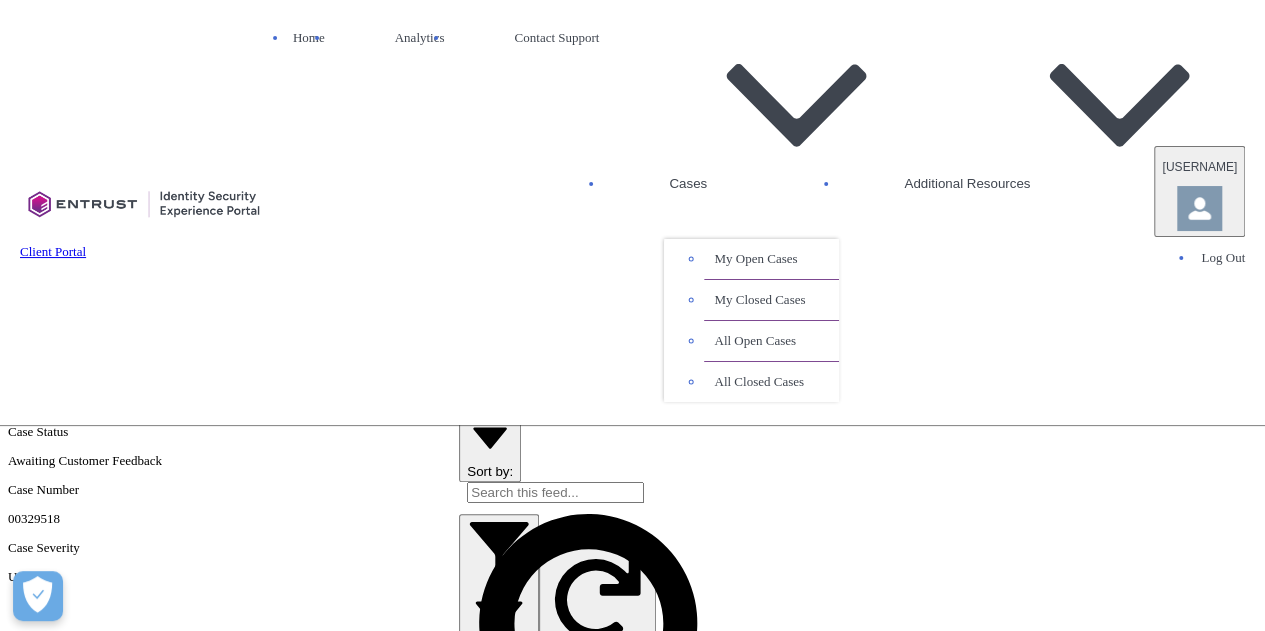 scroll, scrollTop: 493, scrollLeft: 0, axis: vertical 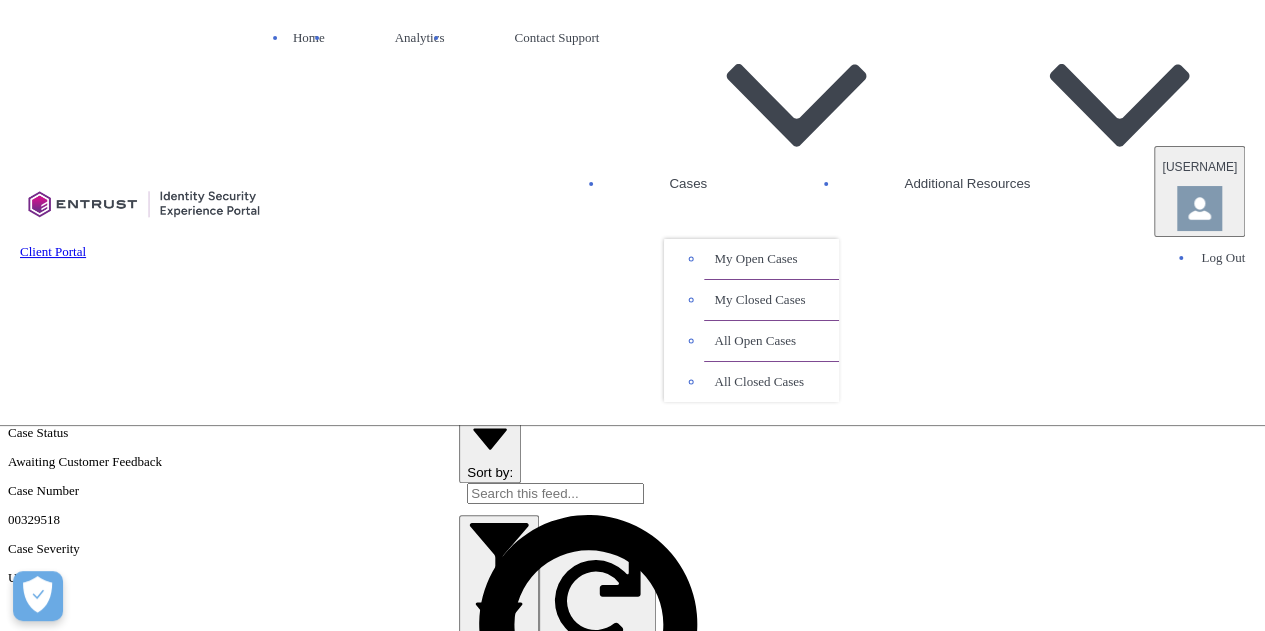 click on "Share an update..." at bounding box center (510, 345) 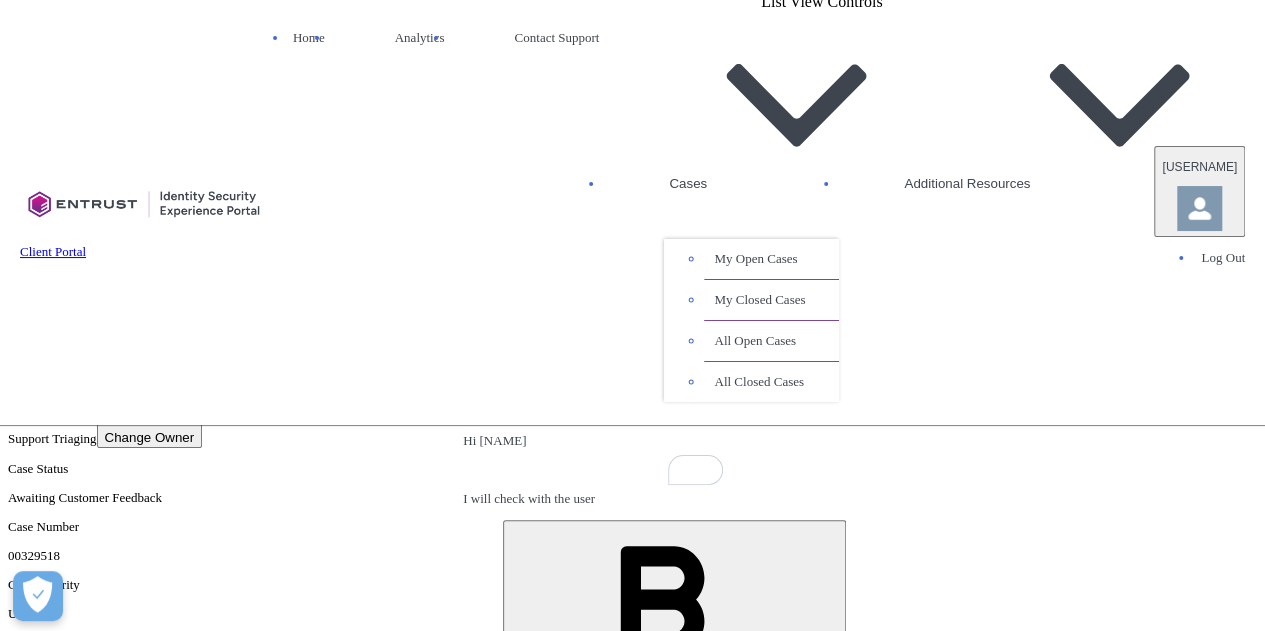 scroll, scrollTop: 527, scrollLeft: 0, axis: vertical 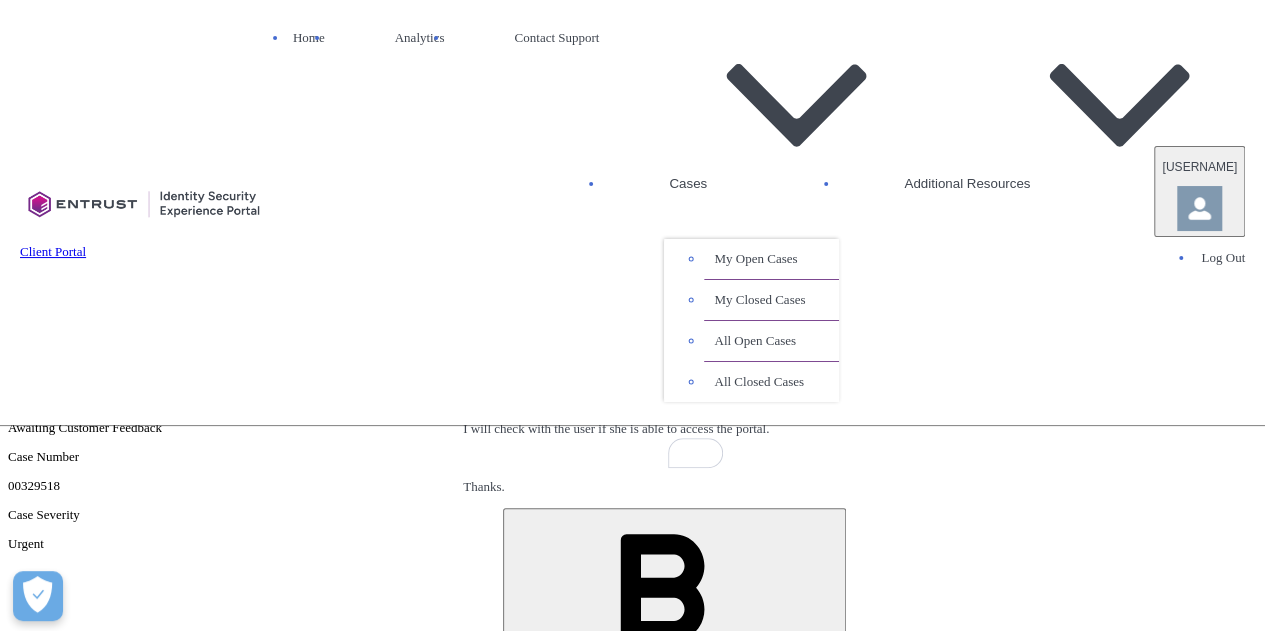 click on "Share" at bounding box center (520, 762) 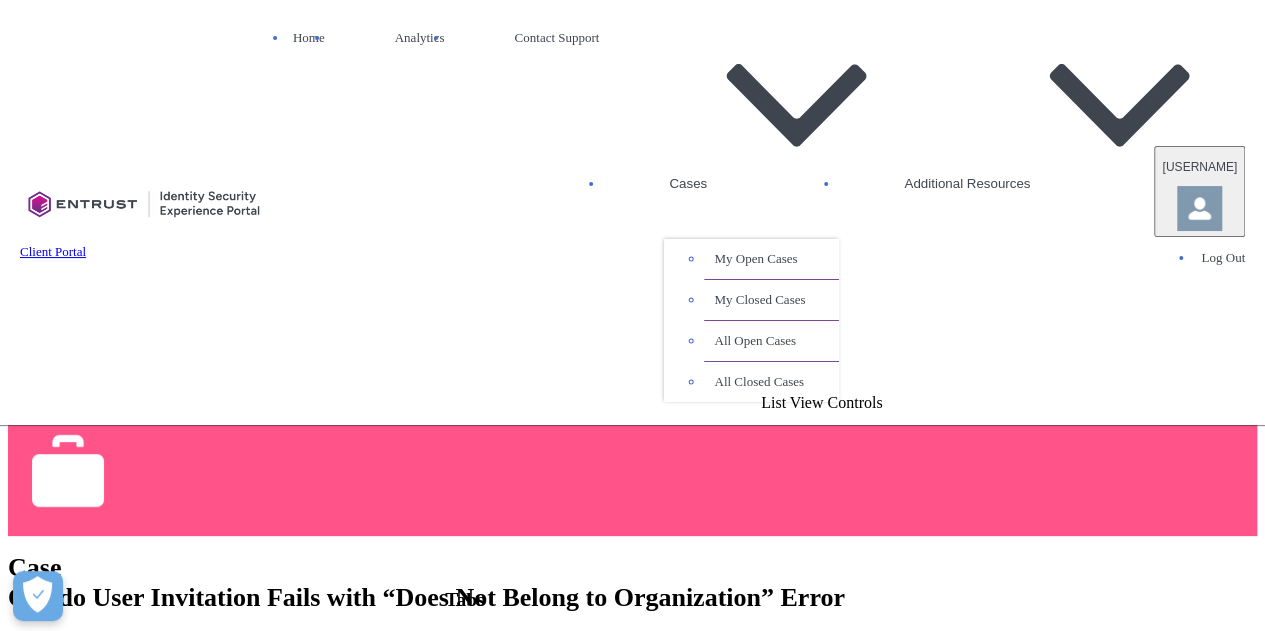 scroll, scrollTop: 0, scrollLeft: 0, axis: both 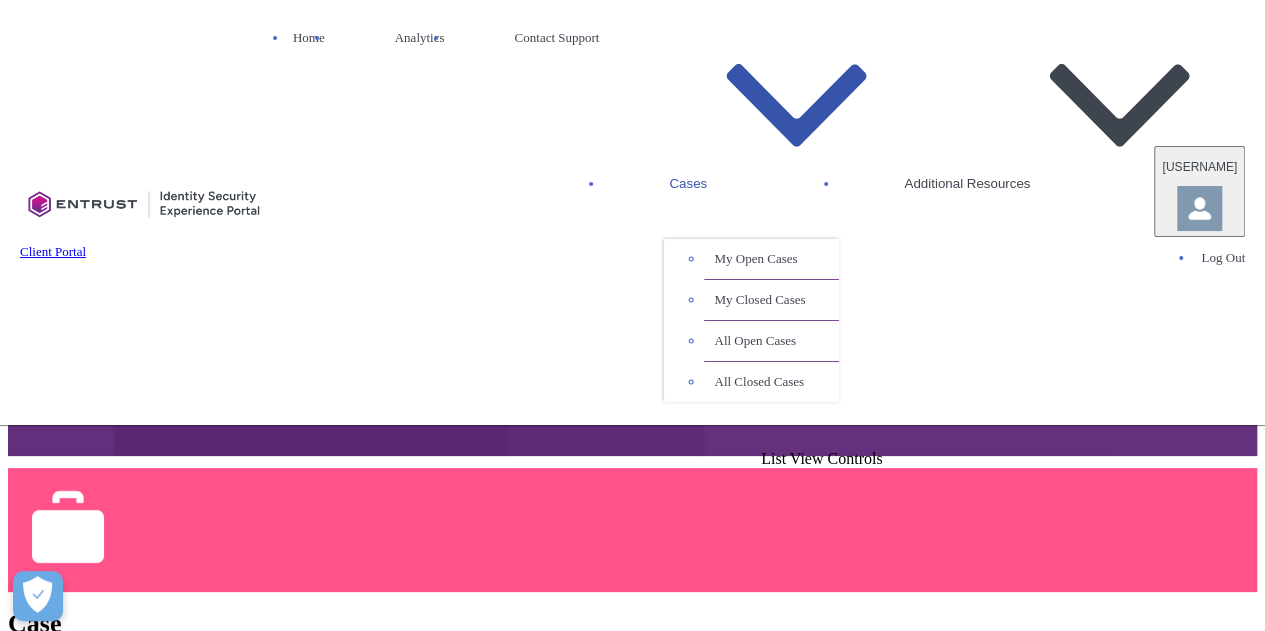 click on "Cases" at bounding box center (751, 107) 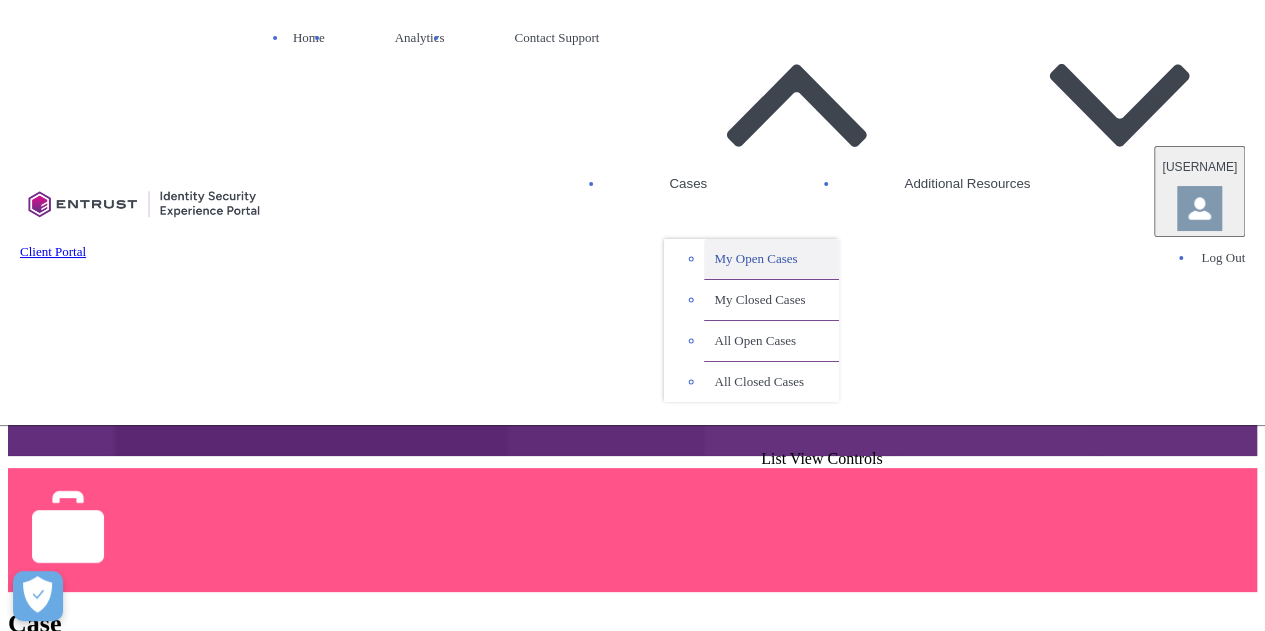 click on "My Open Cases" at bounding box center (771, 259) 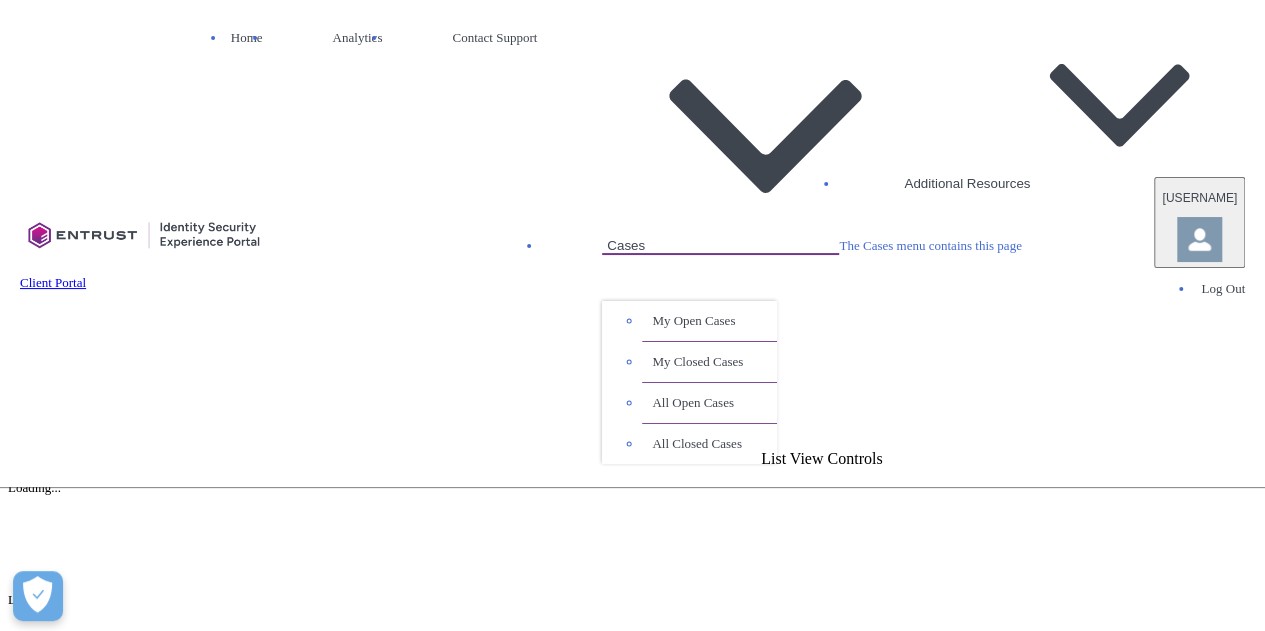 scroll, scrollTop: 300, scrollLeft: 0, axis: vertical 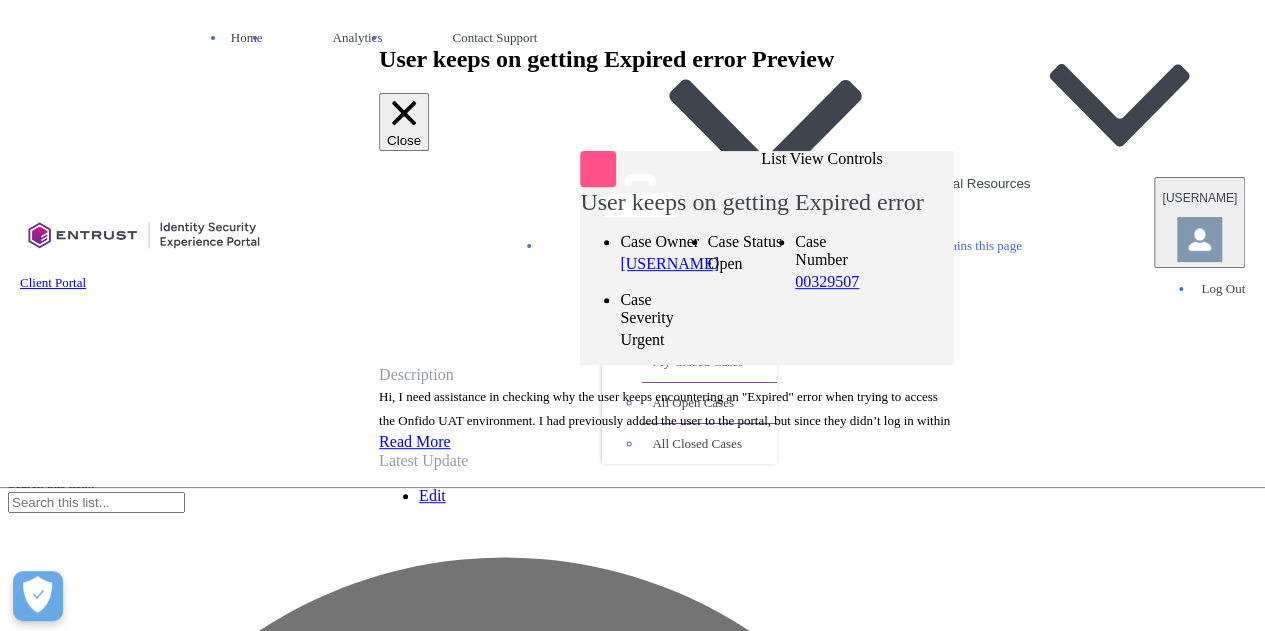 click on "User keeps on getting Expired error" at bounding box center (247, 2360) 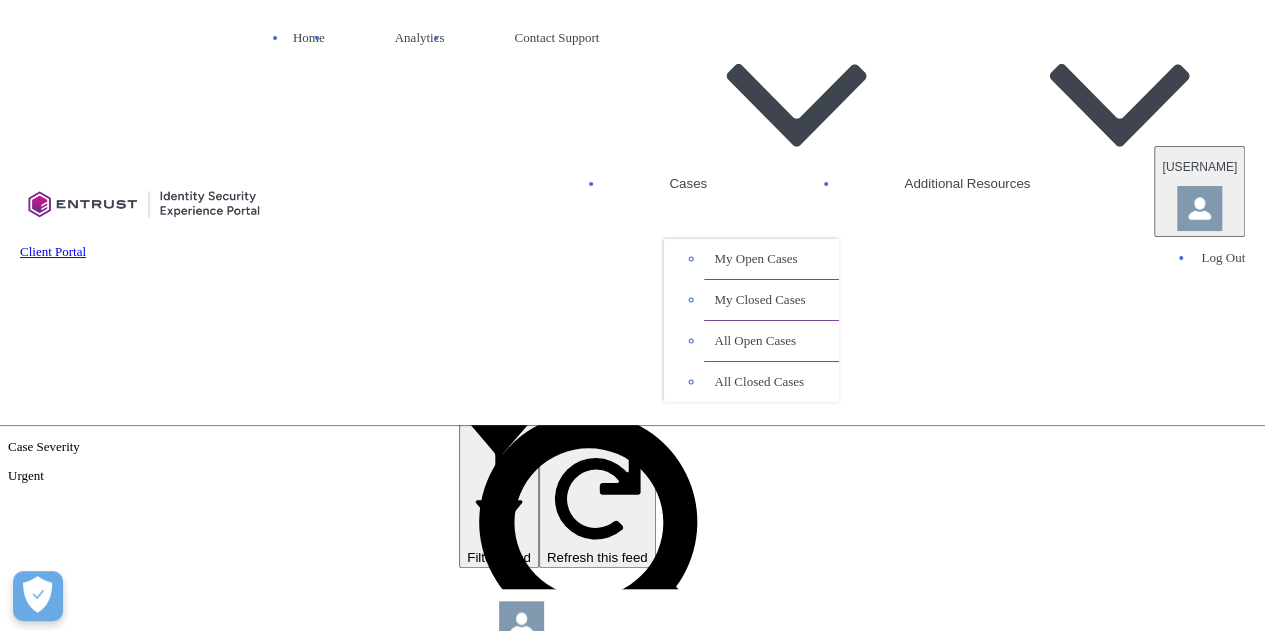 scroll, scrollTop: 600, scrollLeft: 0, axis: vertical 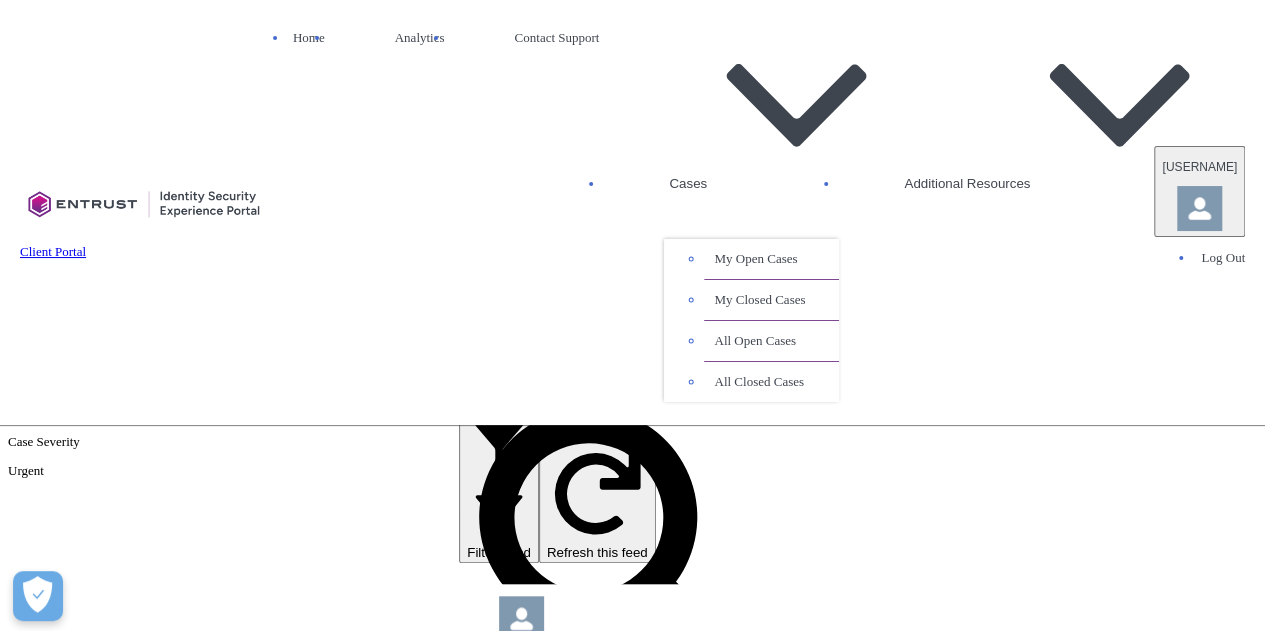 click on "Share an update..." at bounding box center (510, 238) 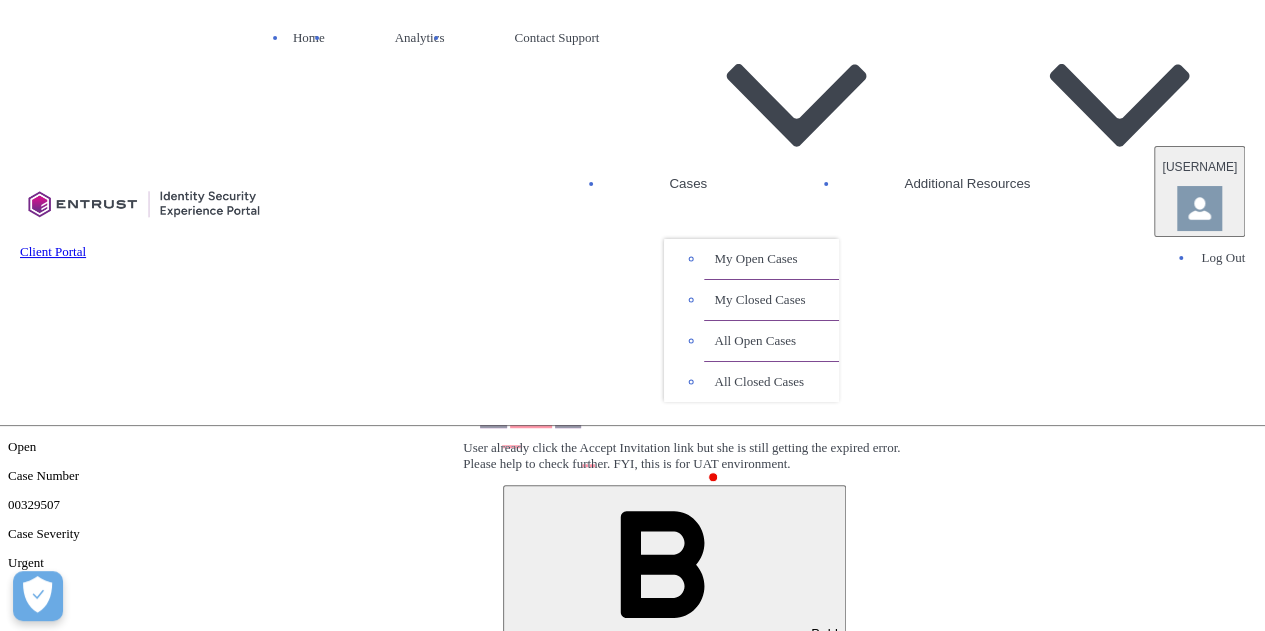 scroll, scrollTop: 608, scrollLeft: 0, axis: vertical 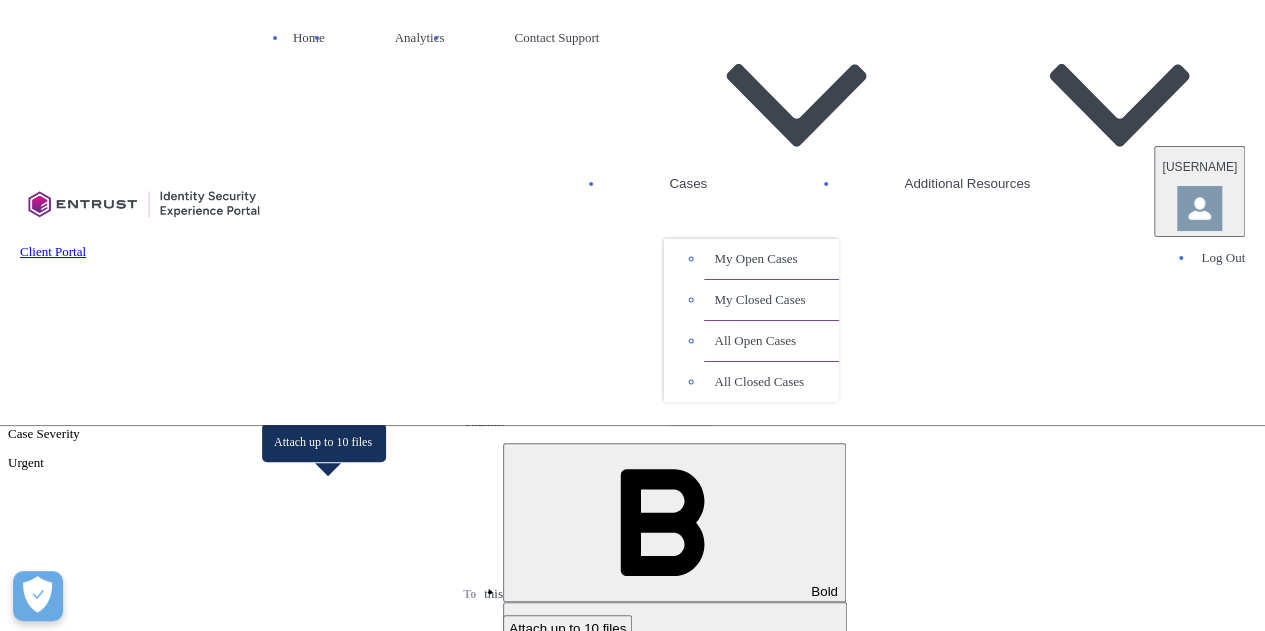 click at bounding box center (567, 644) 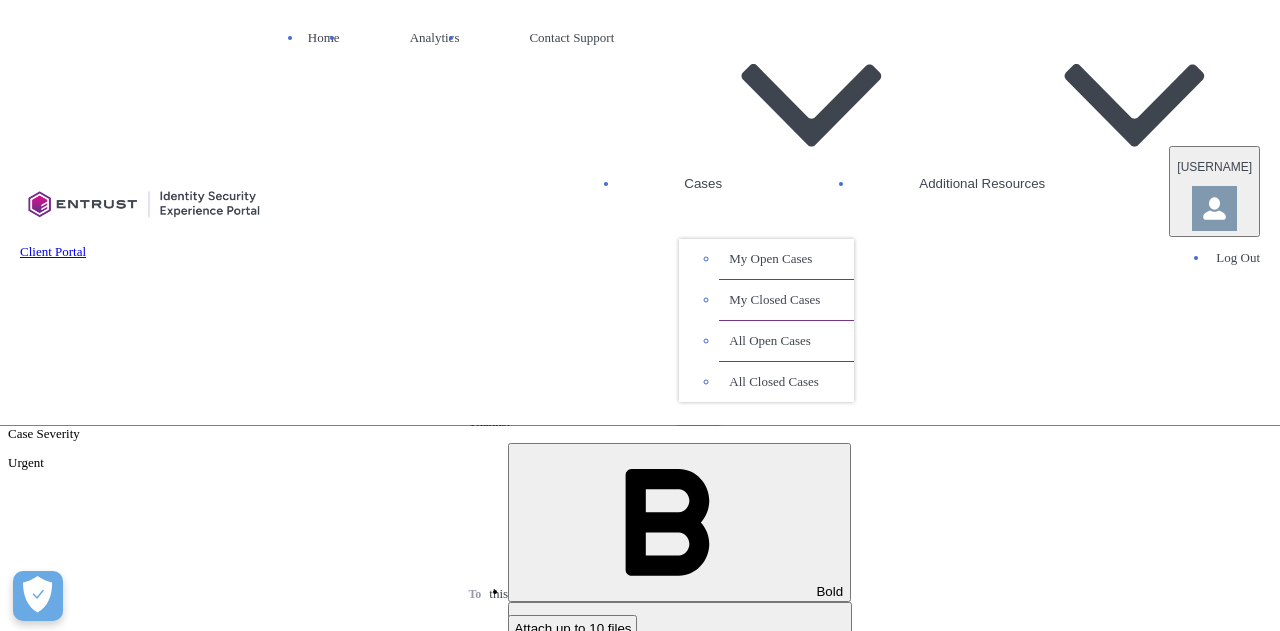 click on "Search Files..." at bounding box center (570, 5479) 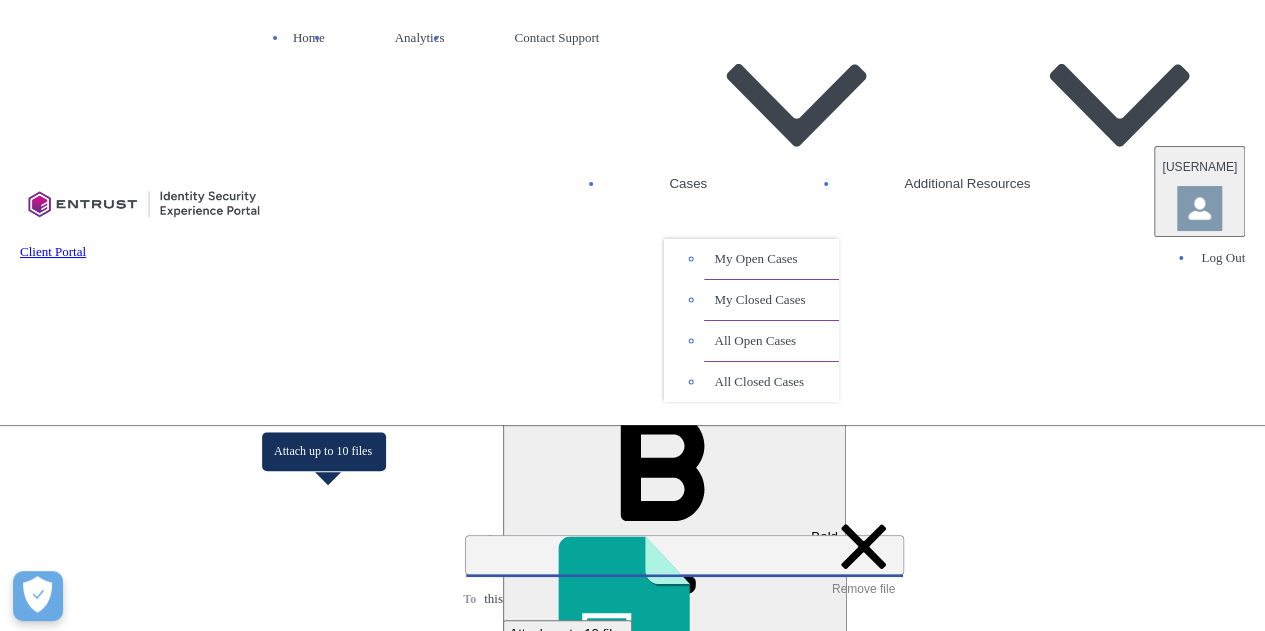 scroll, scrollTop: 708, scrollLeft: 0, axis: vertical 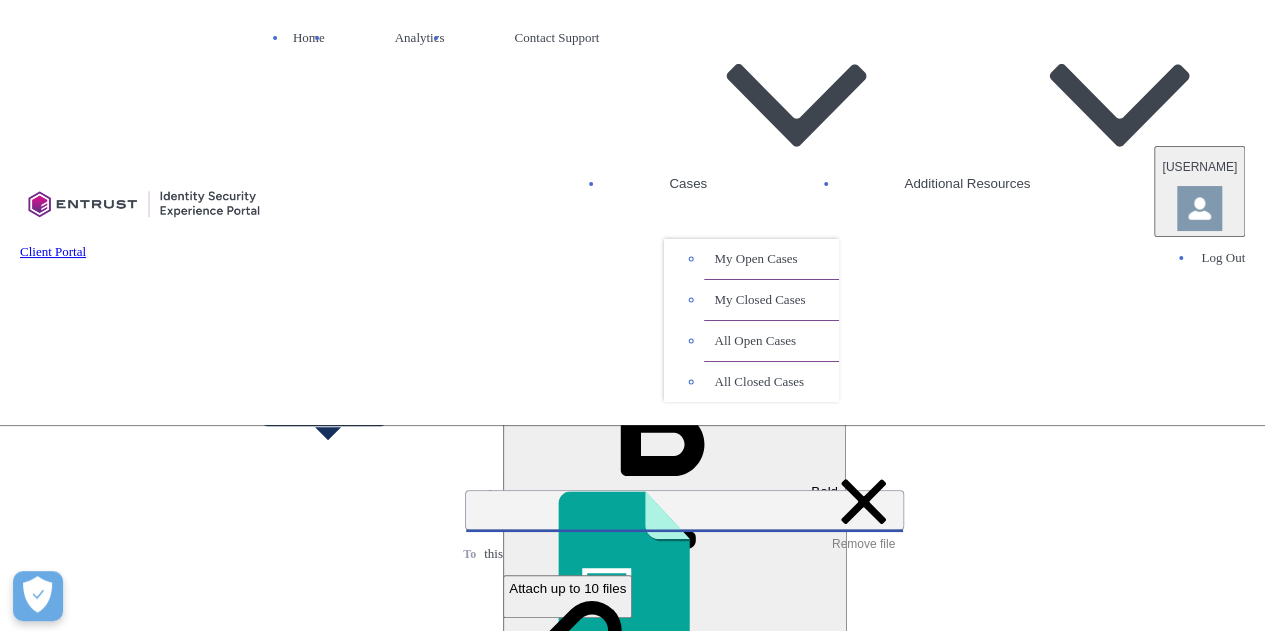 click on "Share" at bounding box center [520, 641] 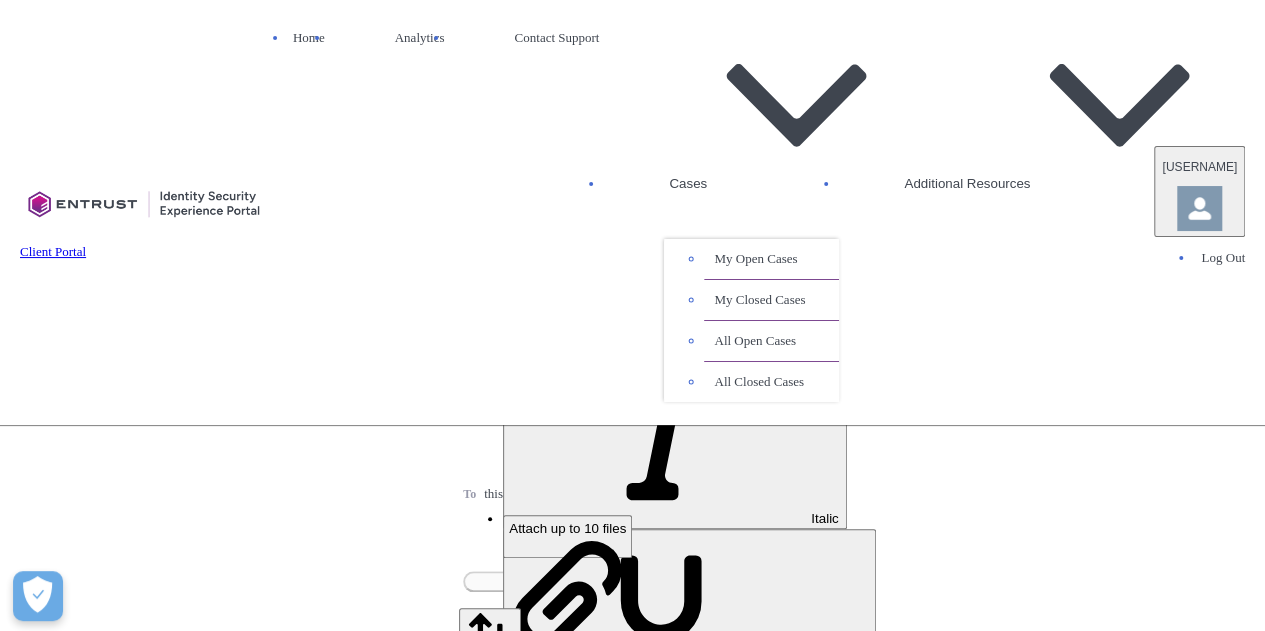 scroll, scrollTop: 698, scrollLeft: 0, axis: vertical 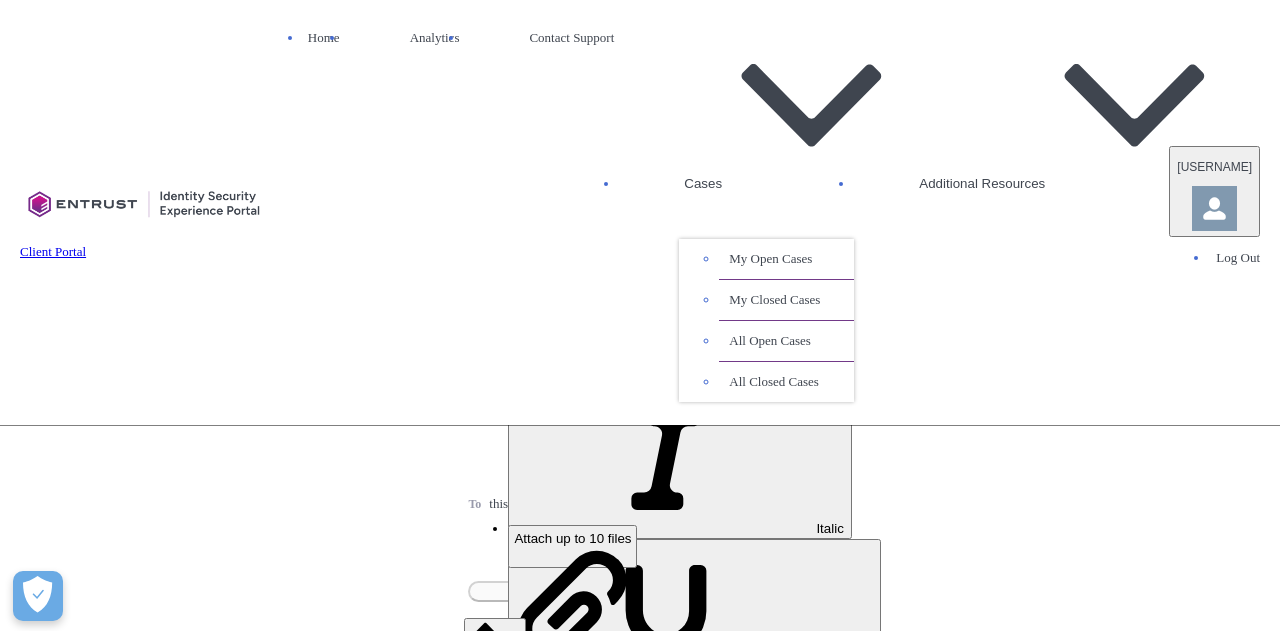 click on "Continue Working" at bounding box center (132, 4419) 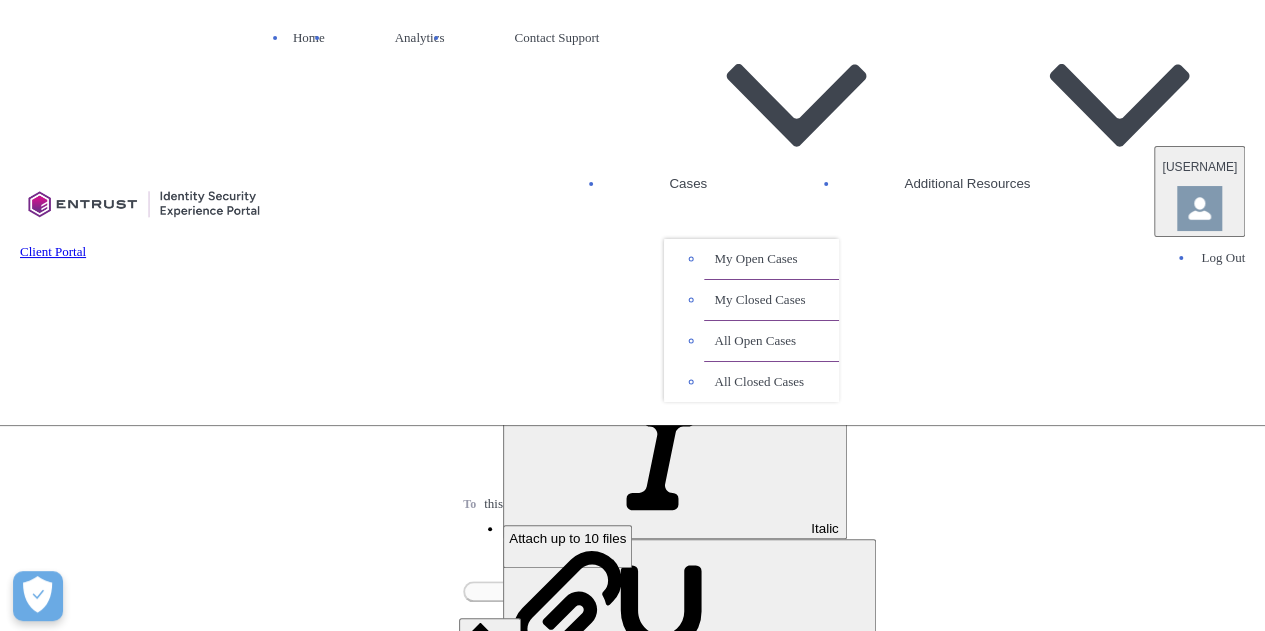 scroll, scrollTop: 198, scrollLeft: 0, axis: vertical 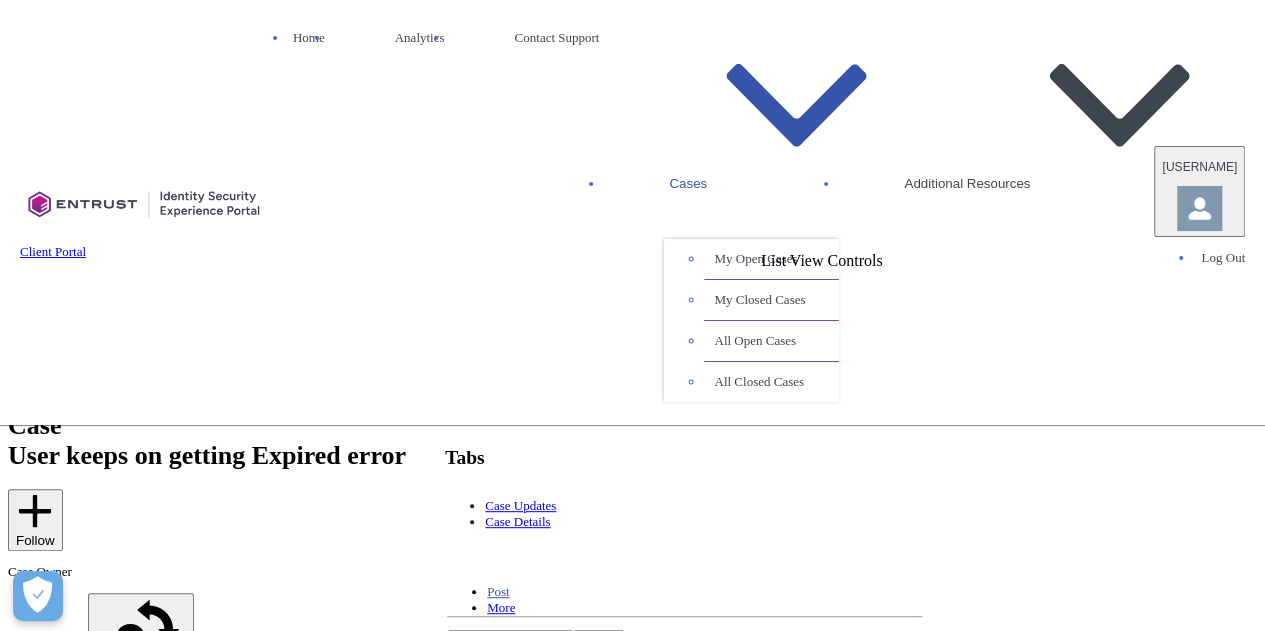 click at bounding box center (793, 183) 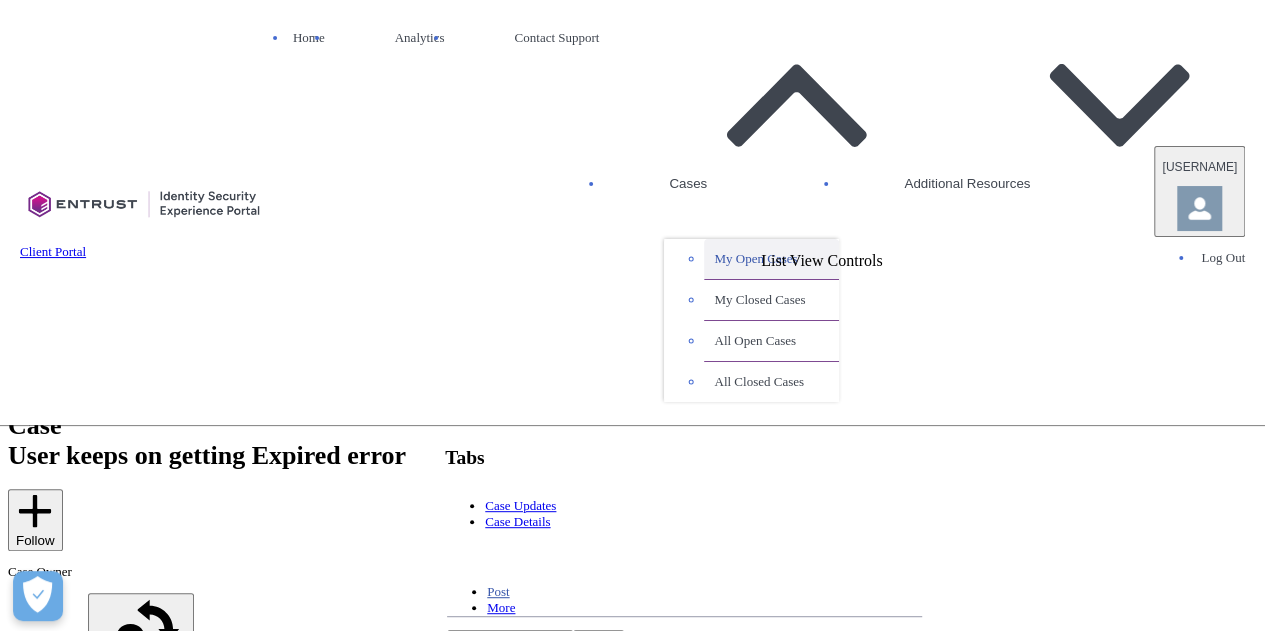 click on "My Open Cases" at bounding box center (771, 259) 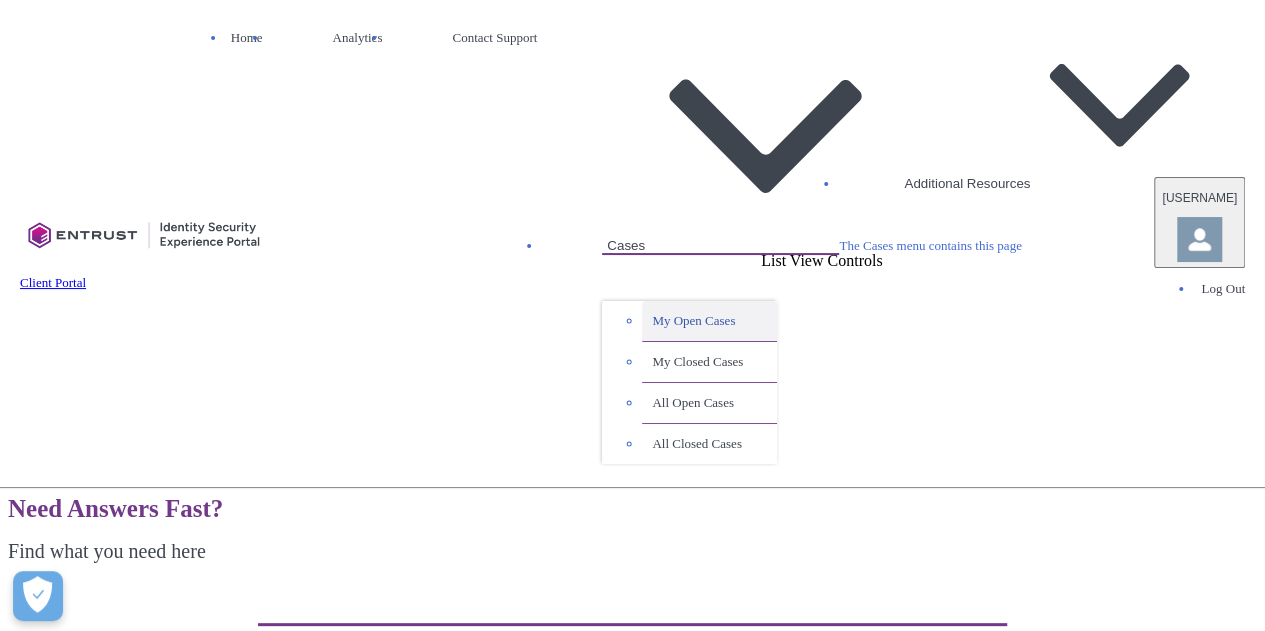 scroll, scrollTop: 0, scrollLeft: 0, axis: both 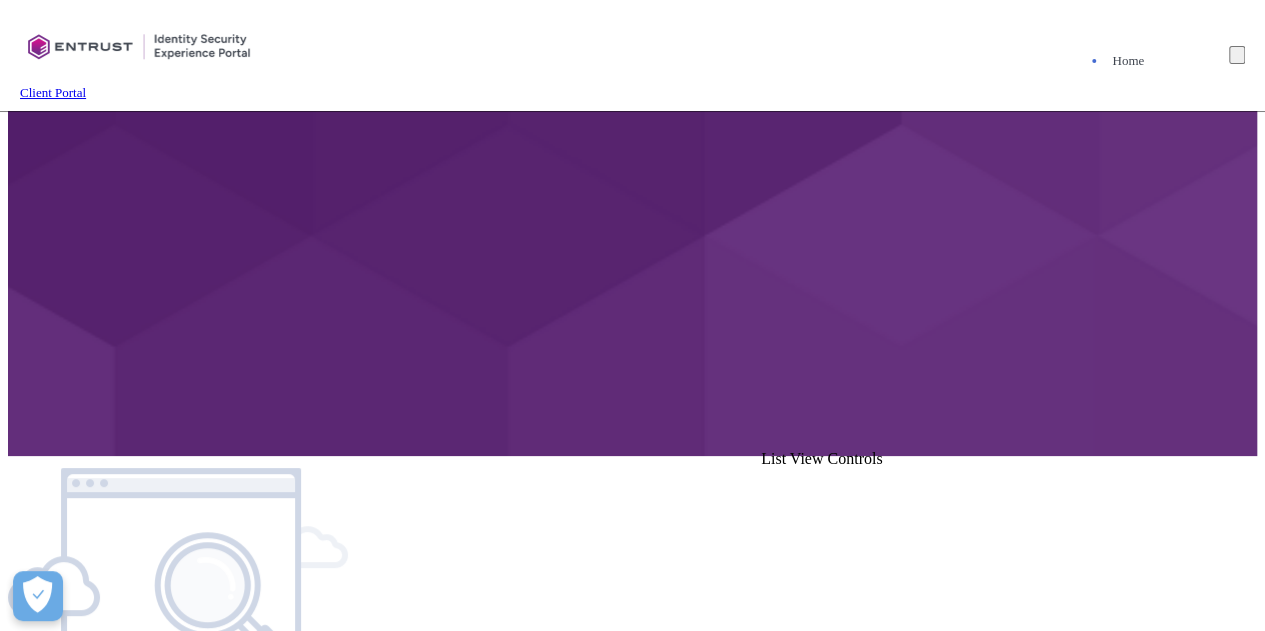 click at bounding box center (632, 232) 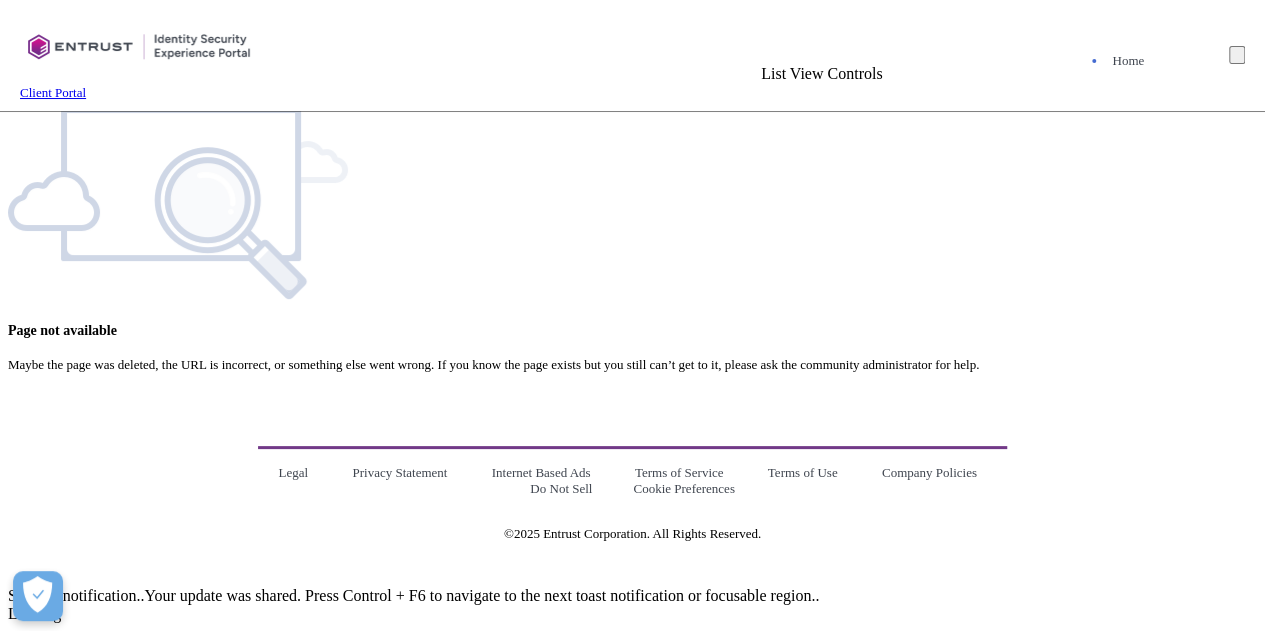 scroll, scrollTop: 0, scrollLeft: 0, axis: both 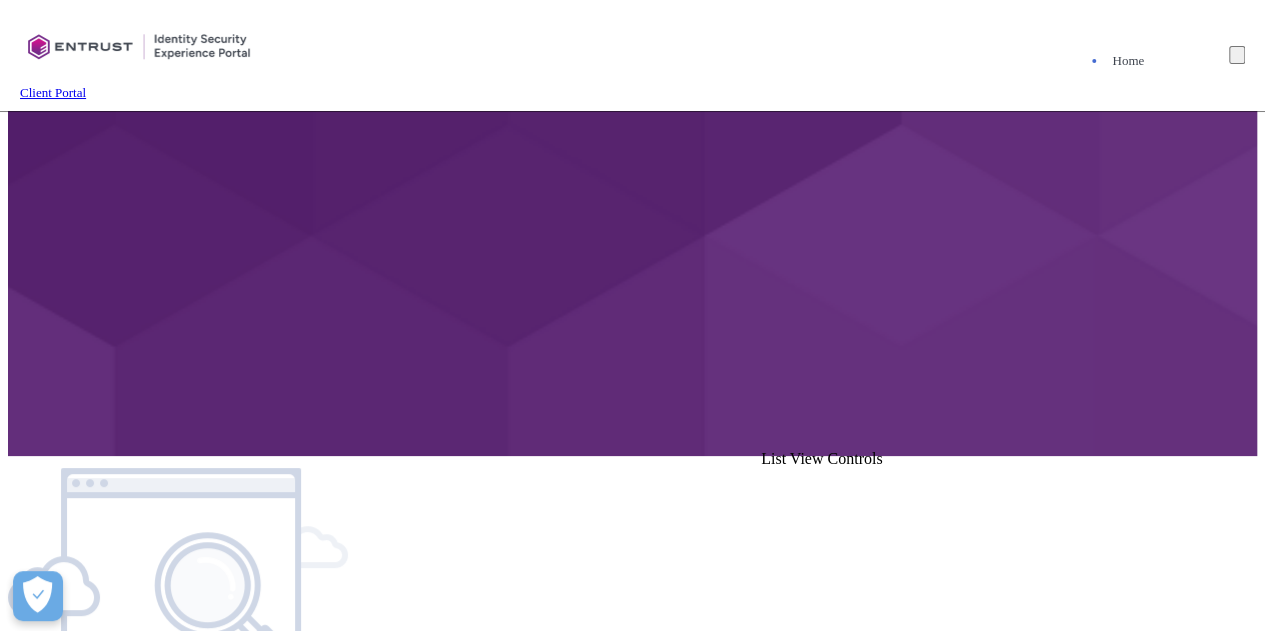 click on "Home More" at bounding box center [724, 62] 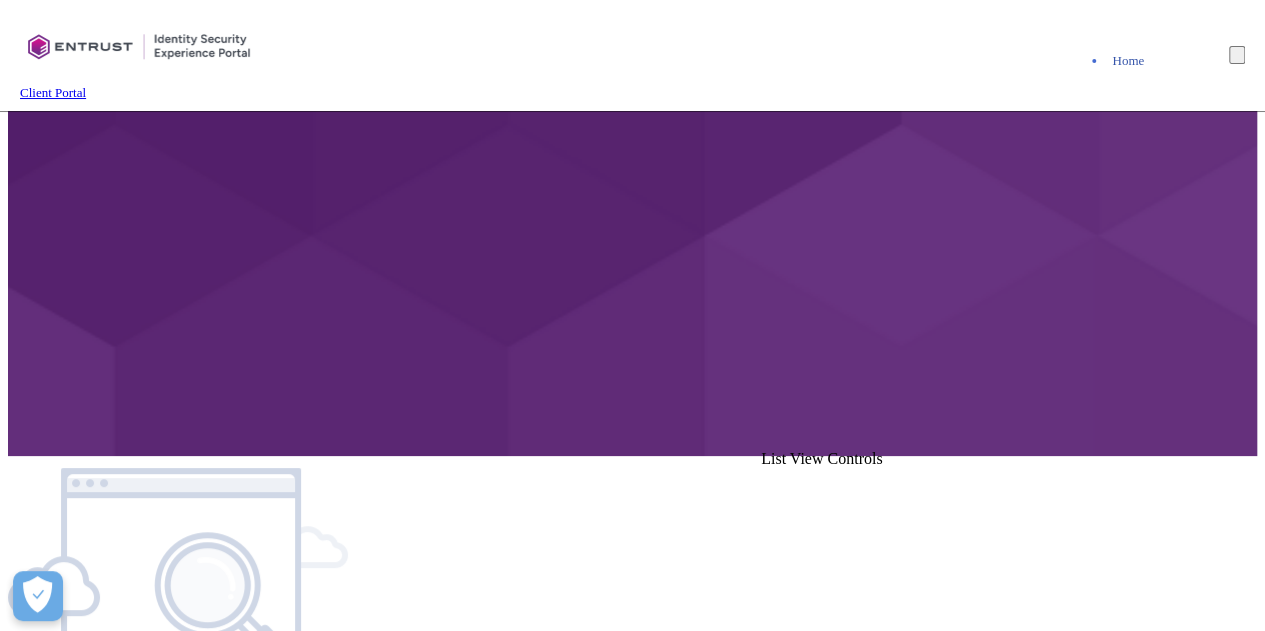 click on "Home" at bounding box center [1128, 61] 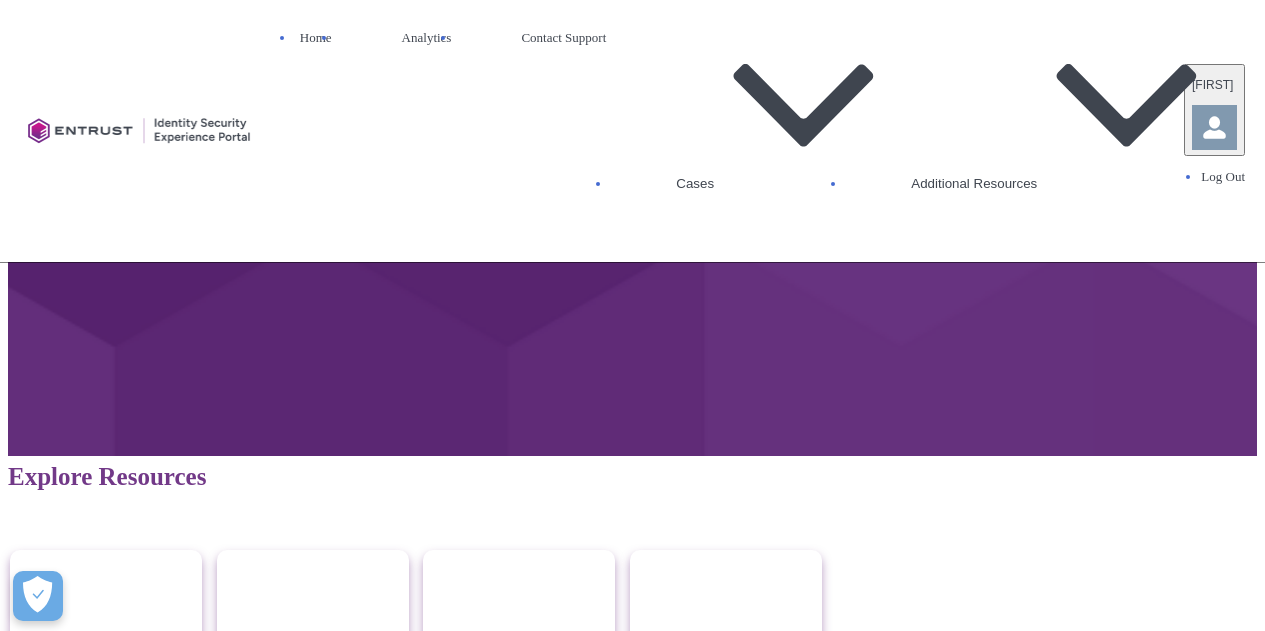 scroll, scrollTop: 300, scrollLeft: 0, axis: vertical 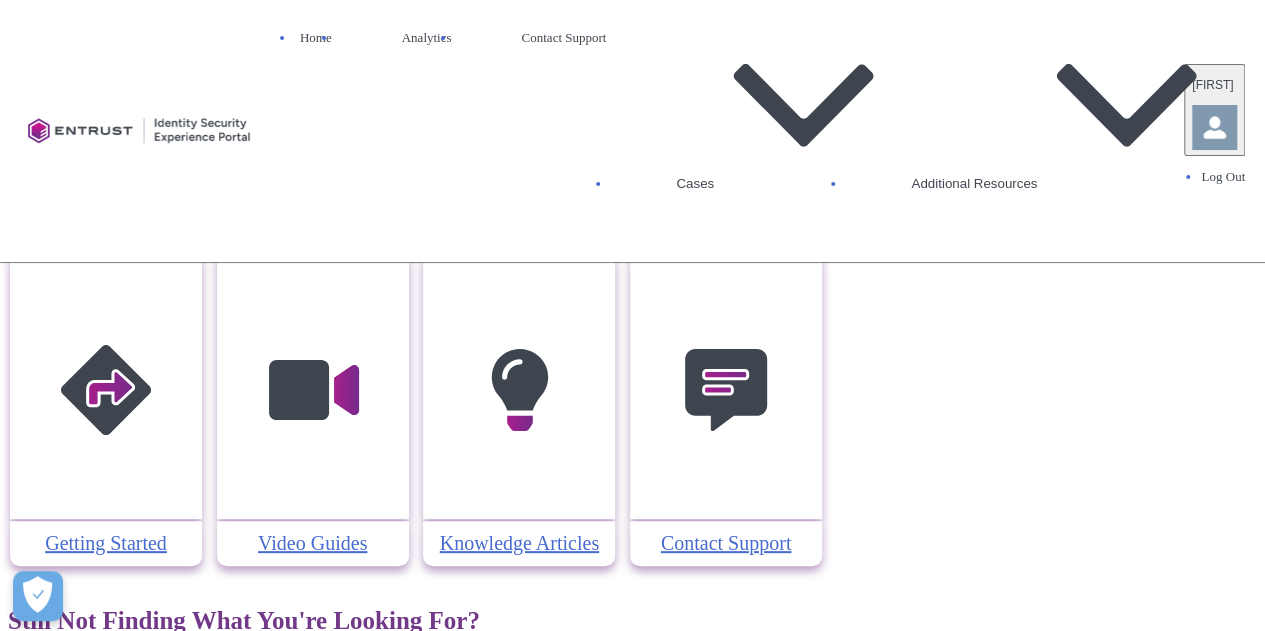 click on "Log in" at bounding box center [632, 1295] 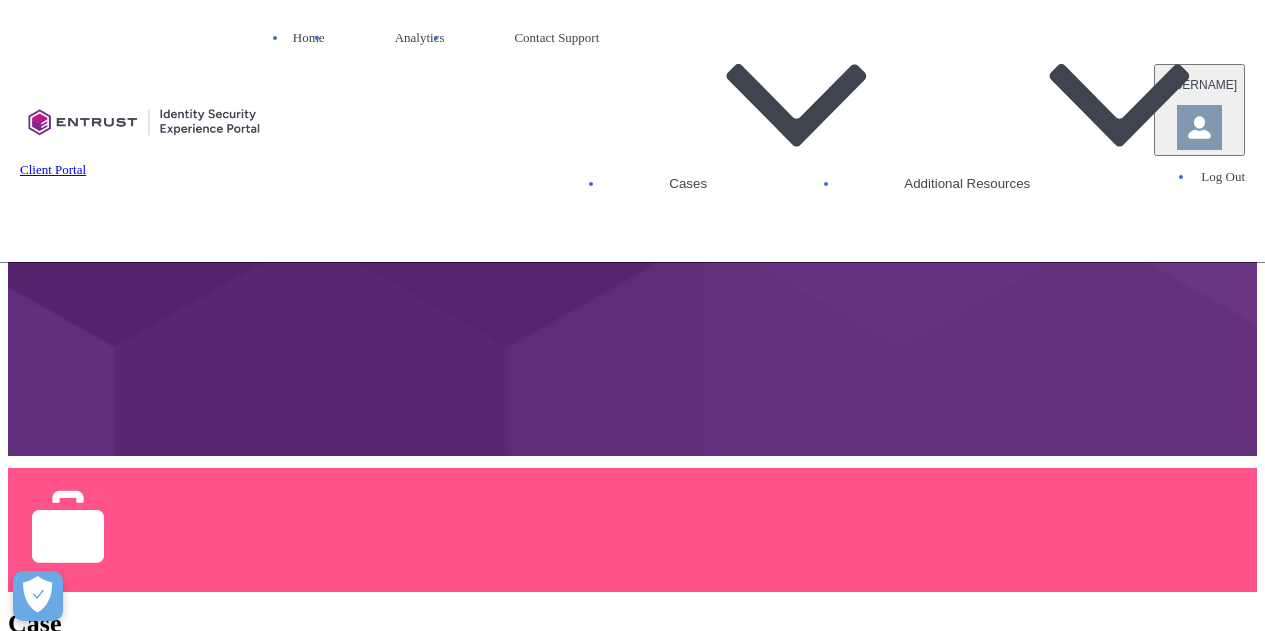 scroll, scrollTop: 222, scrollLeft: 0, axis: vertical 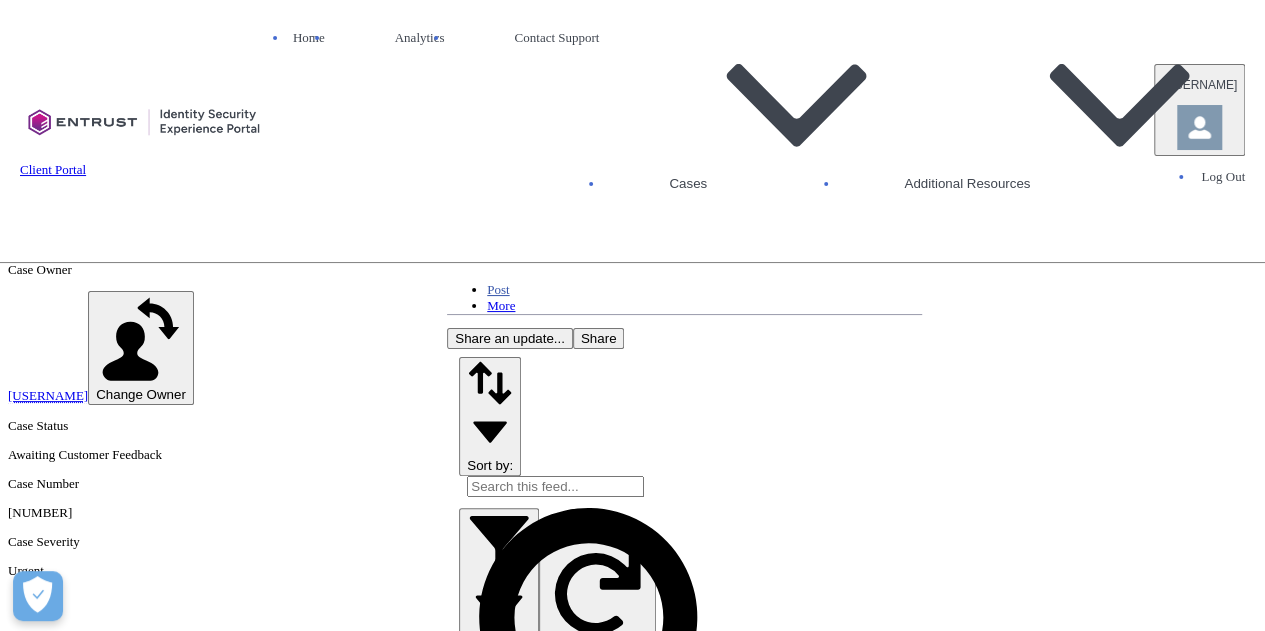 click on "Share an update..." at bounding box center (510, 338) 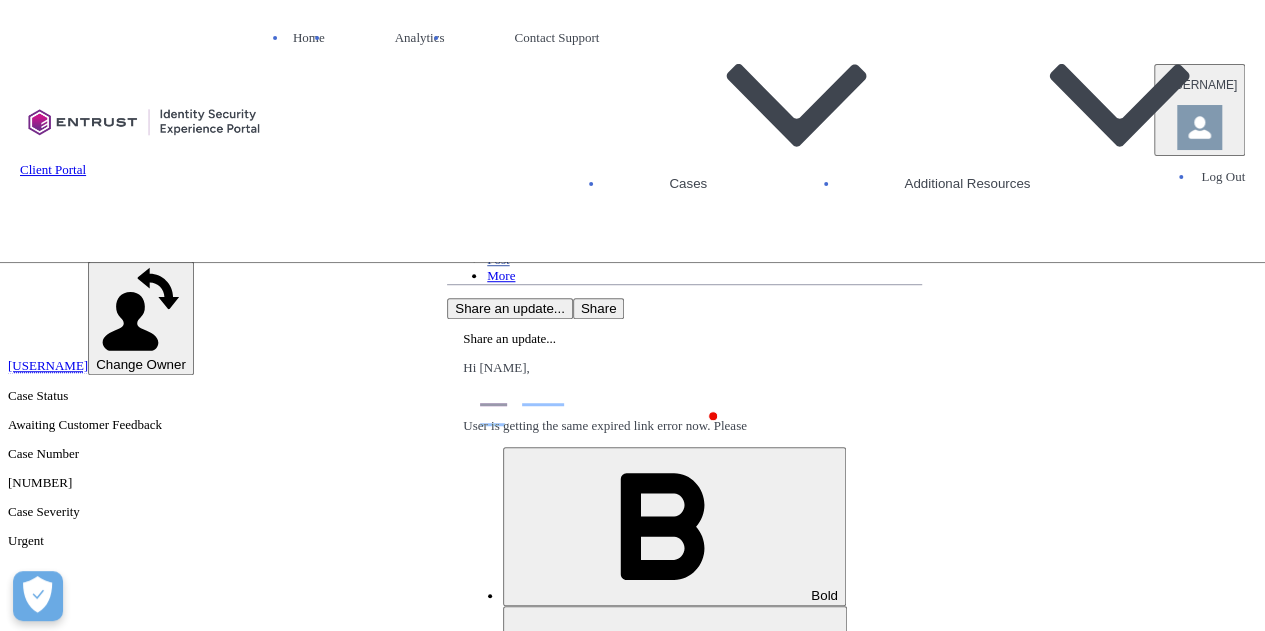 scroll, scrollTop: 568, scrollLeft: 0, axis: vertical 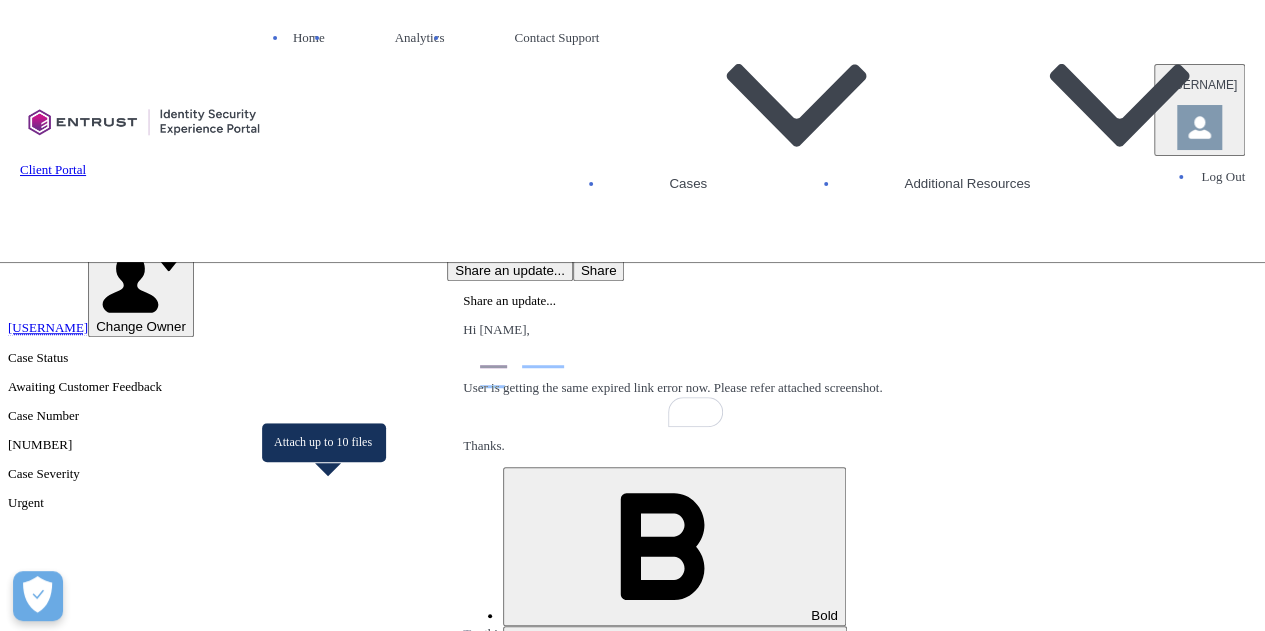 click at bounding box center (567, 684) 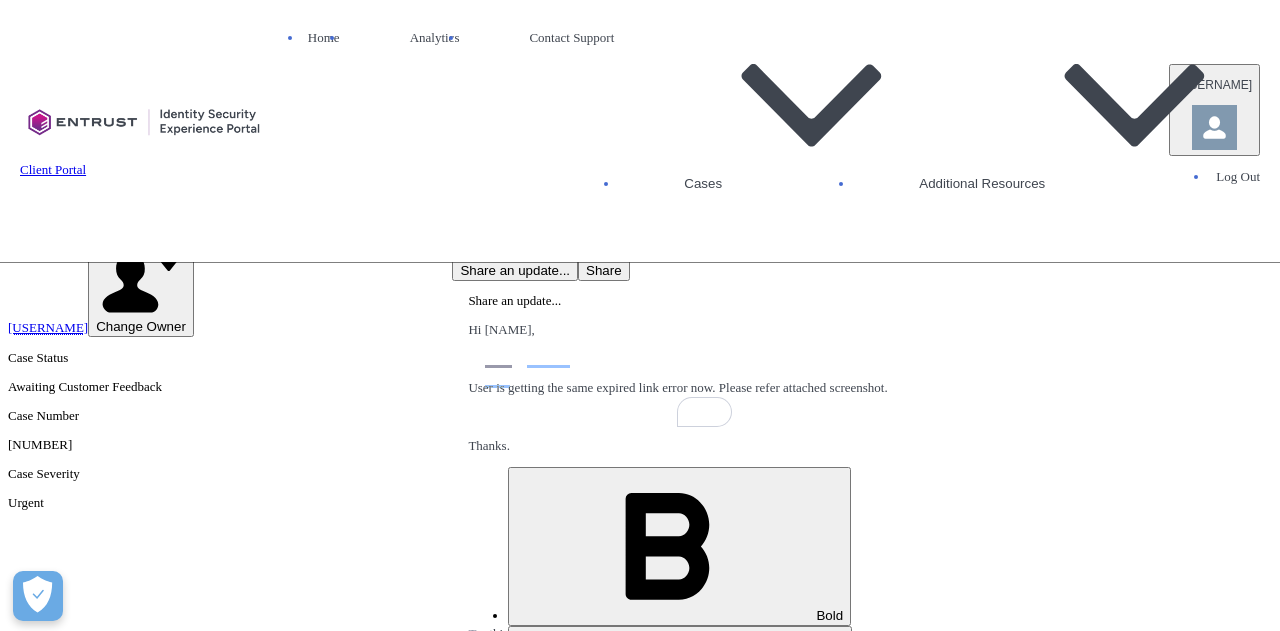 click at bounding box center (515, 6370) 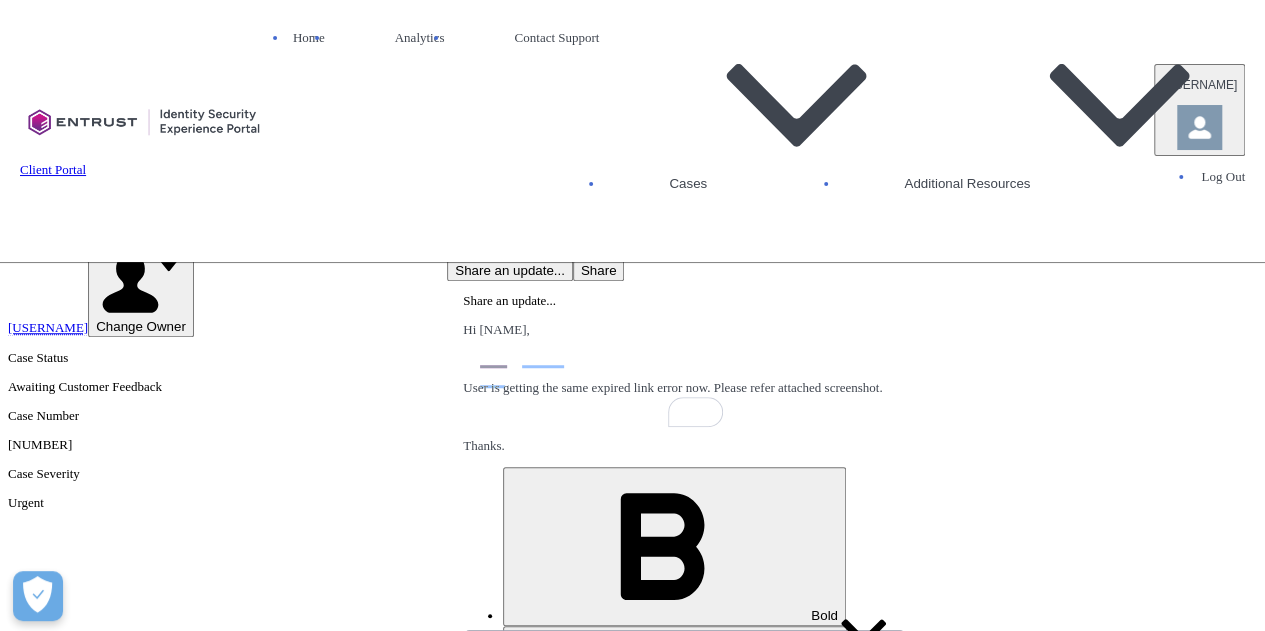 click on "Share" at bounding box center (520, 781) 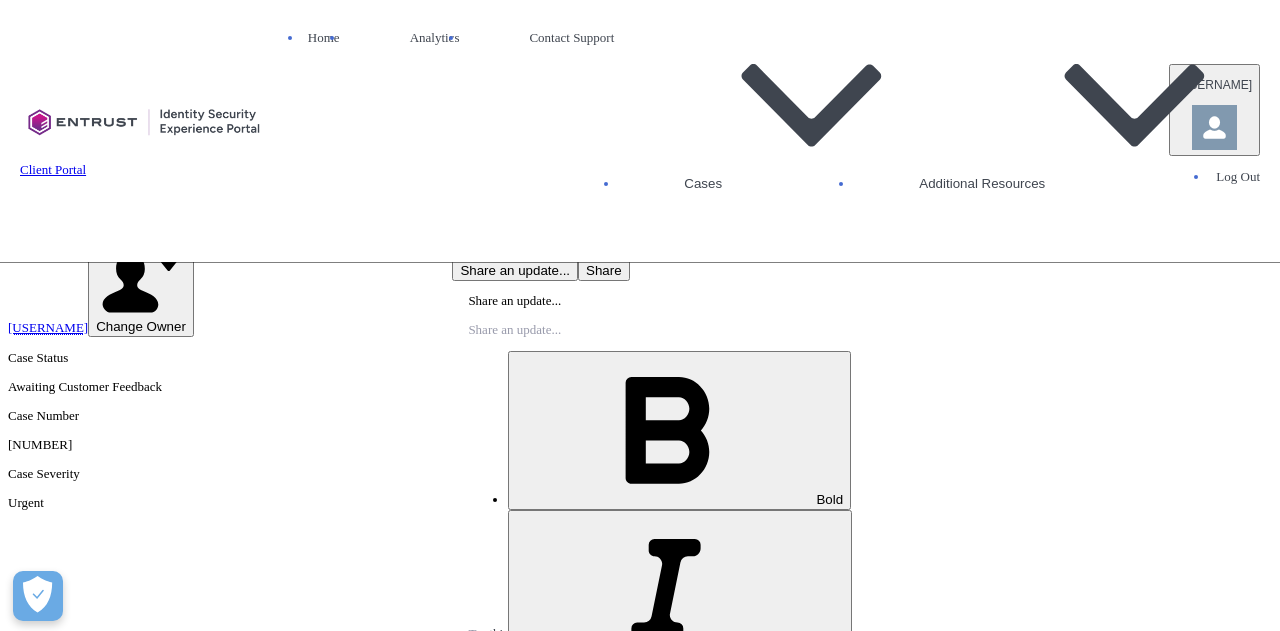 click on "Continue Working" at bounding box center [132, 4539] 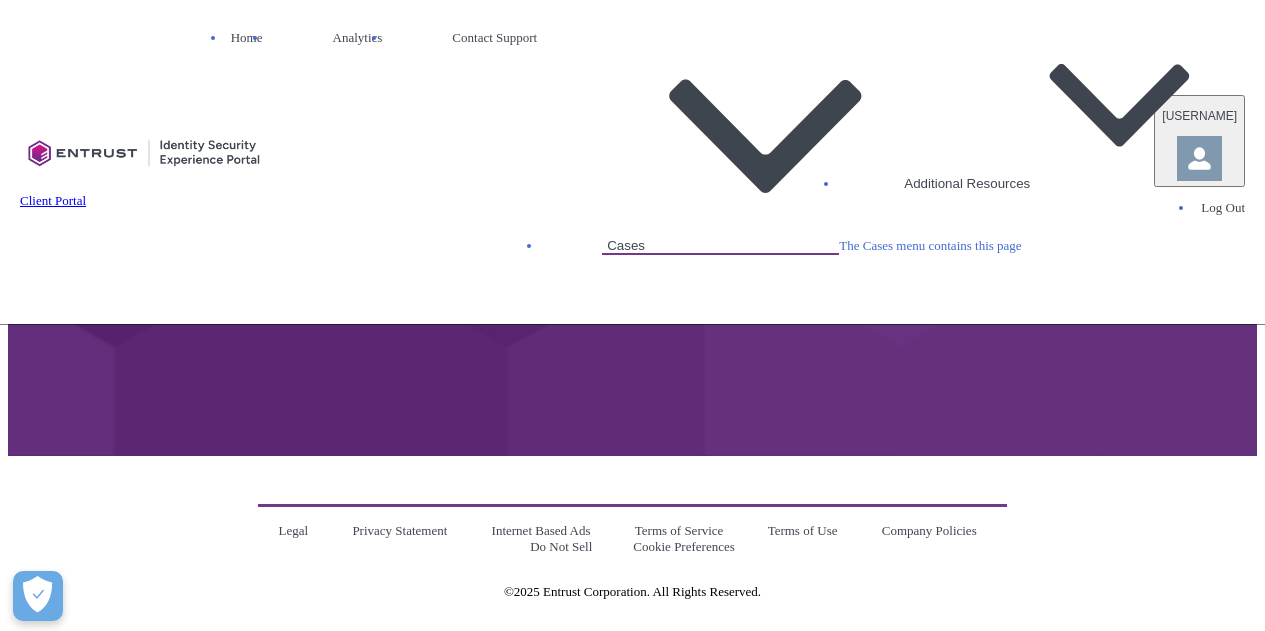 scroll, scrollTop: 0, scrollLeft: 0, axis: both 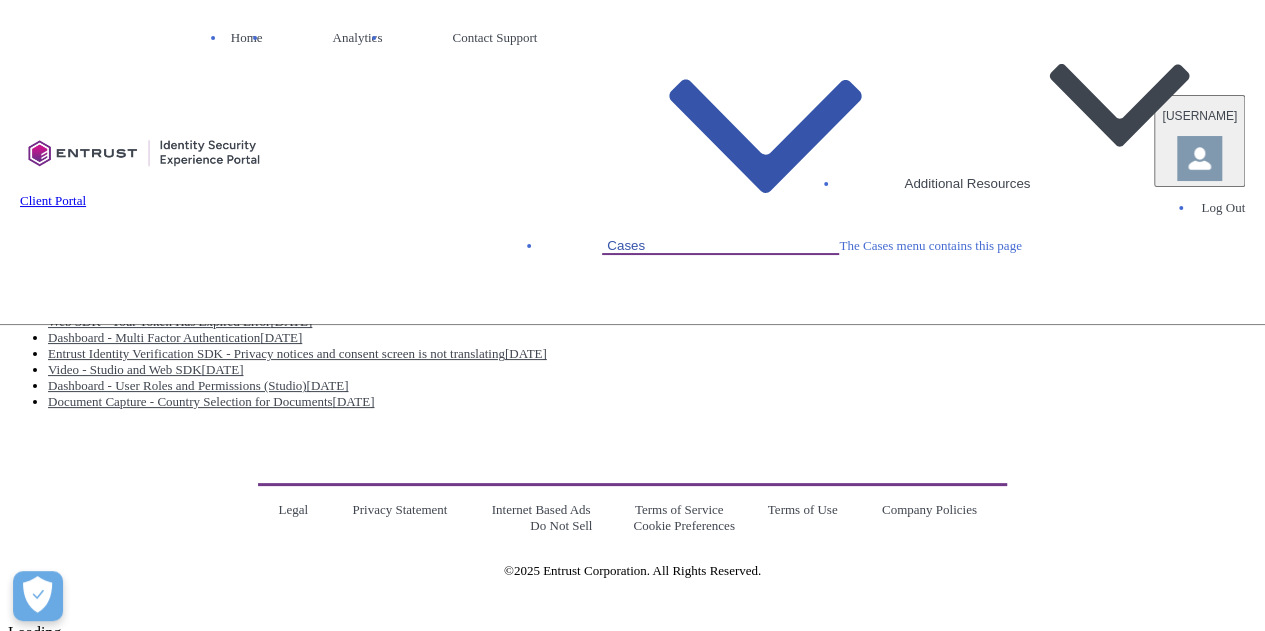 click on "Cases" at bounding box center [720, 139] 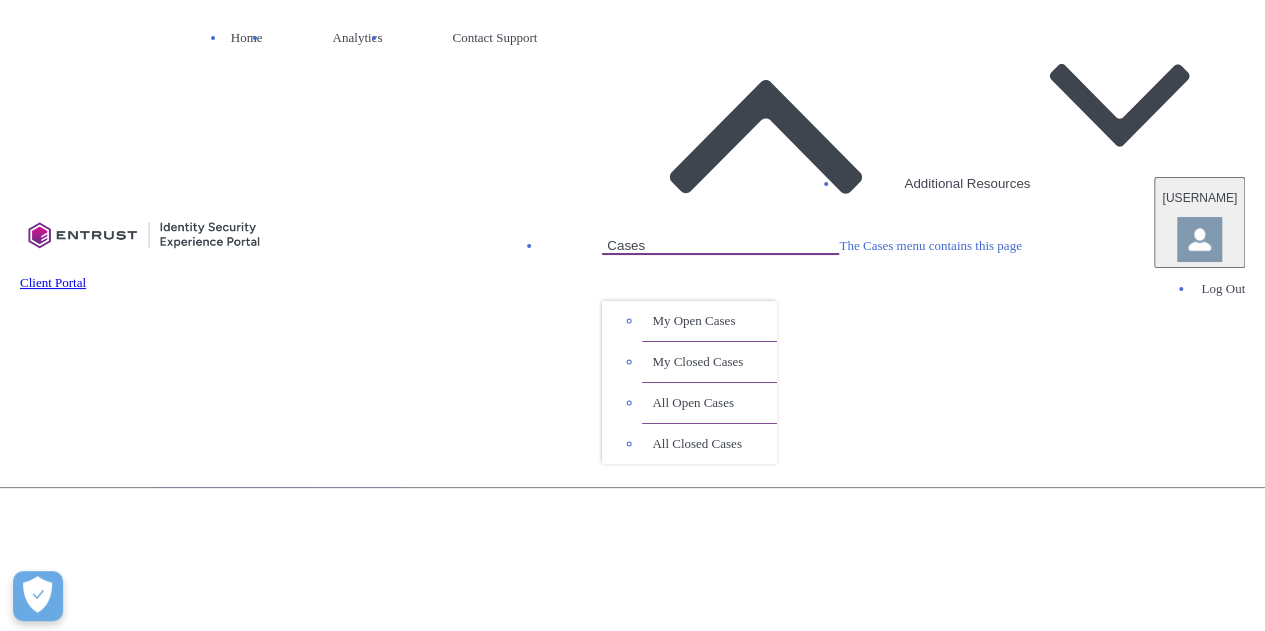 click on "Client Portal Home Analytics Contact Support Cases The Cases menu contains this page My Open Cases My Closed Cases All Open Cases All Closed Cases Additional Resources More saidatulmahamad Log Out" at bounding box center [632, 243] 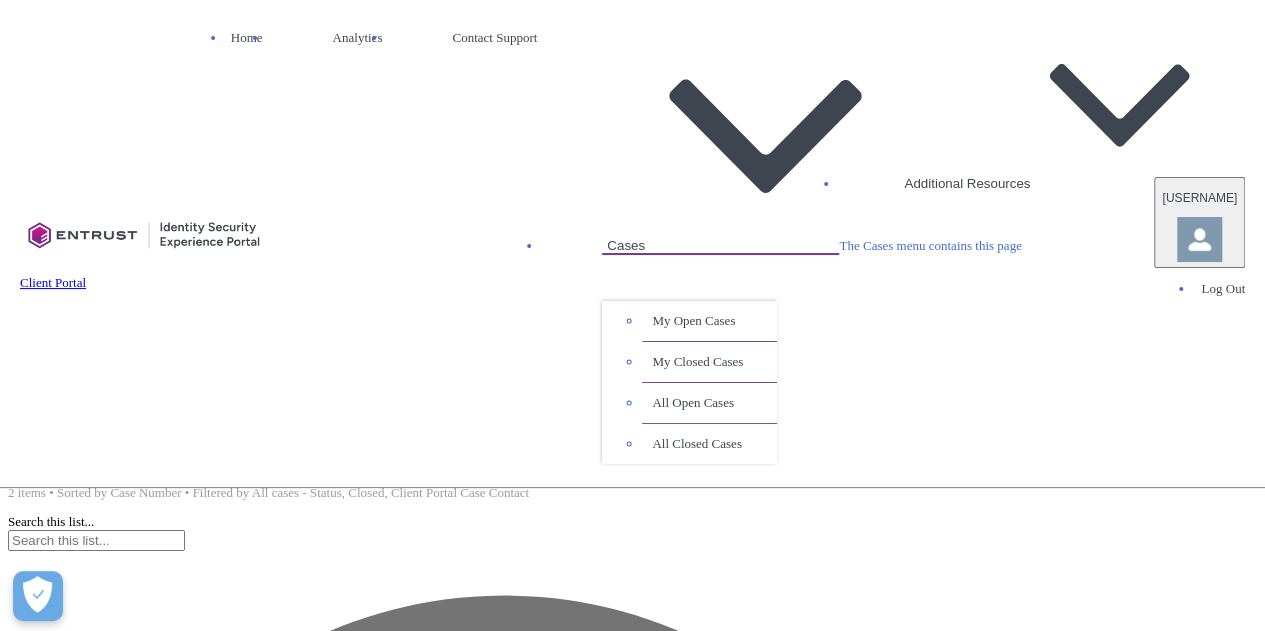scroll, scrollTop: 393, scrollLeft: 0, axis: vertical 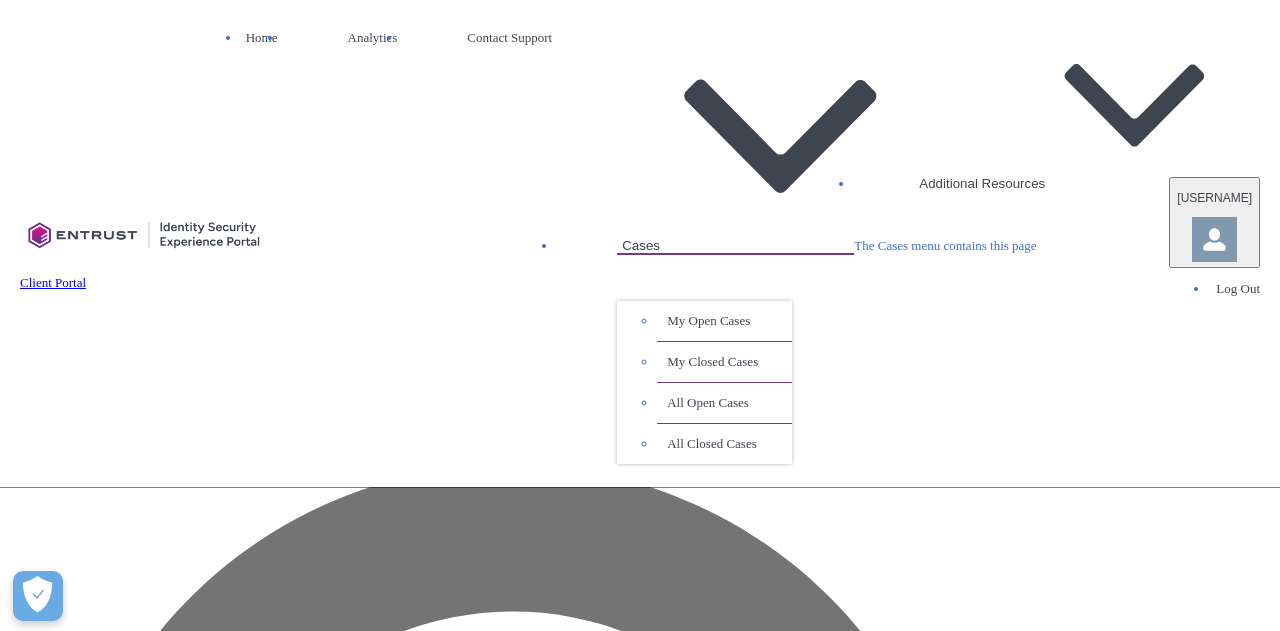 click on "Continue Working" at bounding box center (132, 3213) 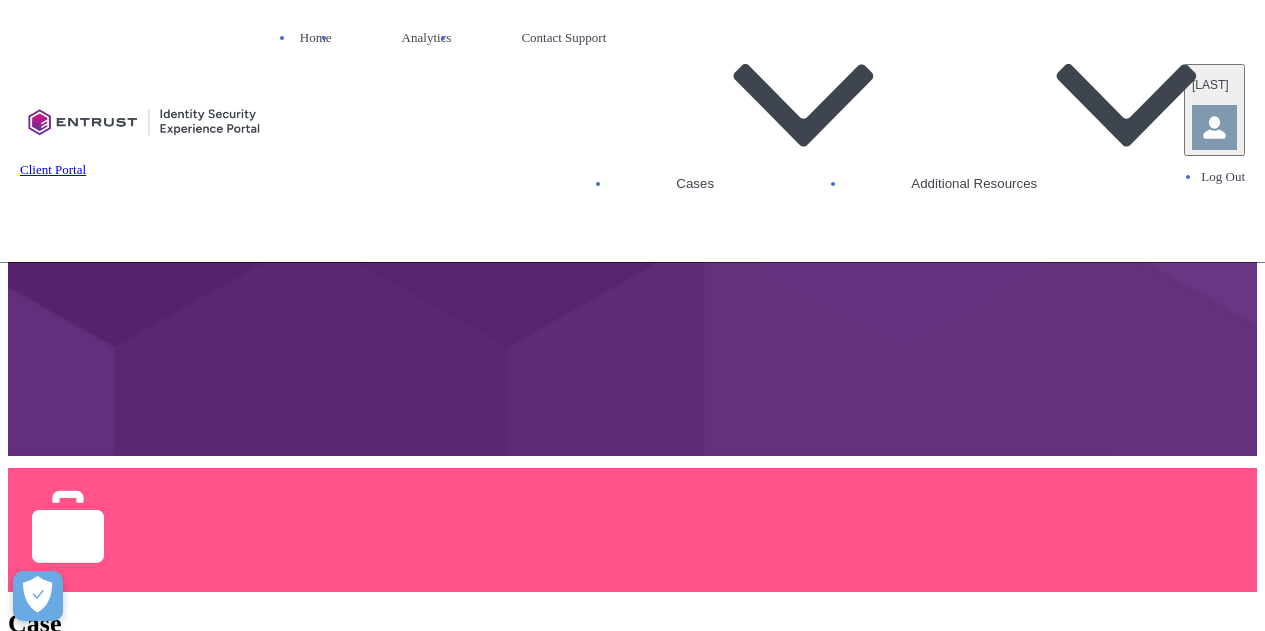 scroll, scrollTop: 200, scrollLeft: 0, axis: vertical 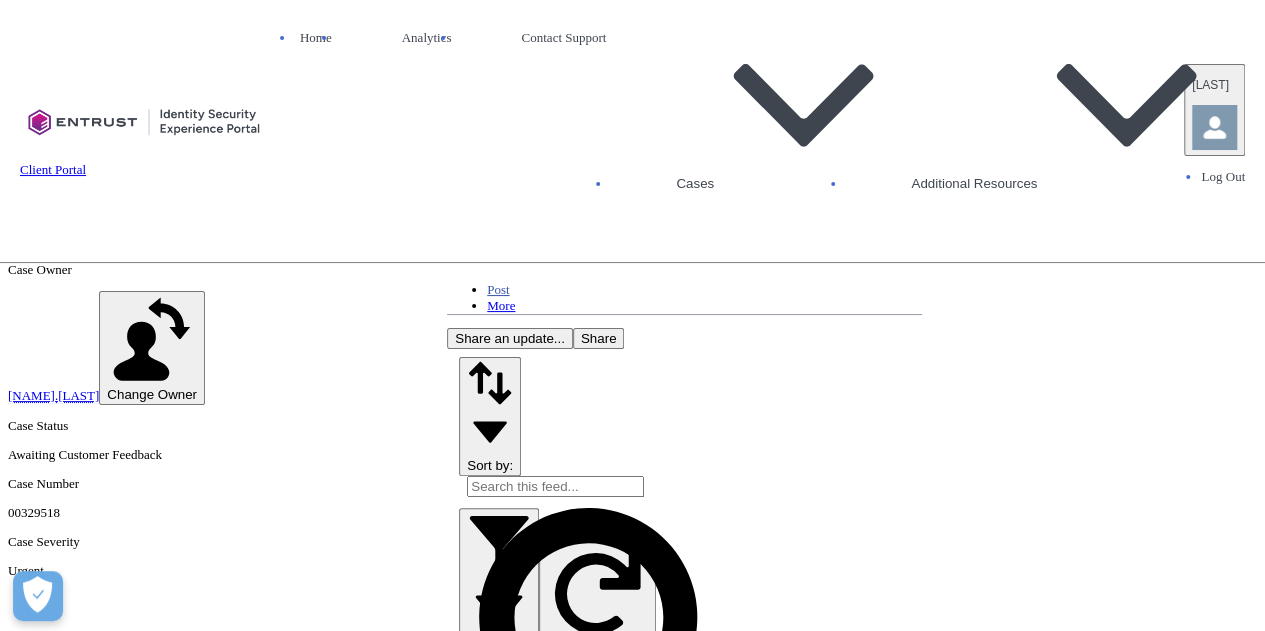 click on "Share an update..." at bounding box center (510, 338) 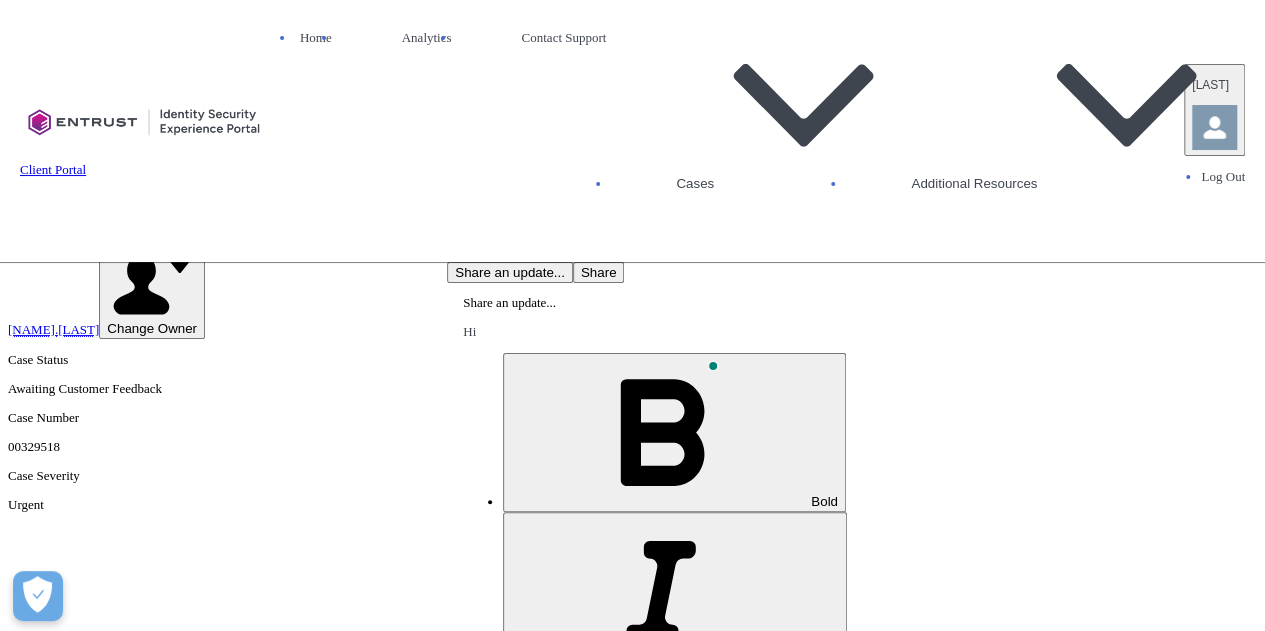 scroll, scrollTop: 568, scrollLeft: 0, axis: vertical 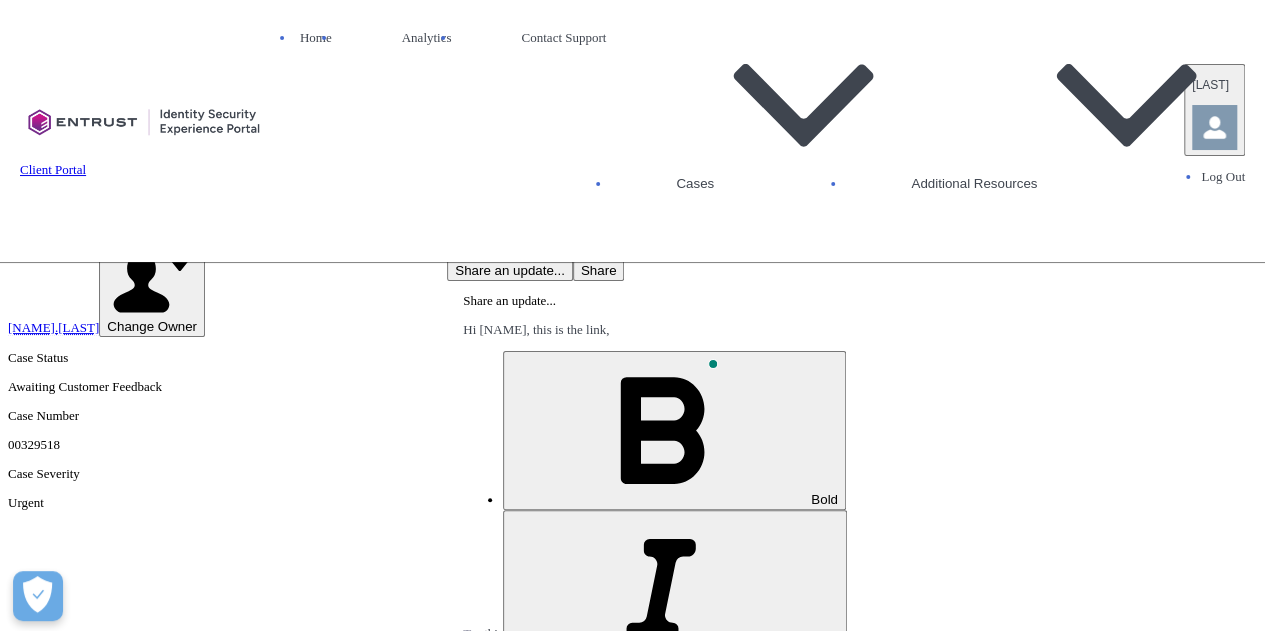 paste 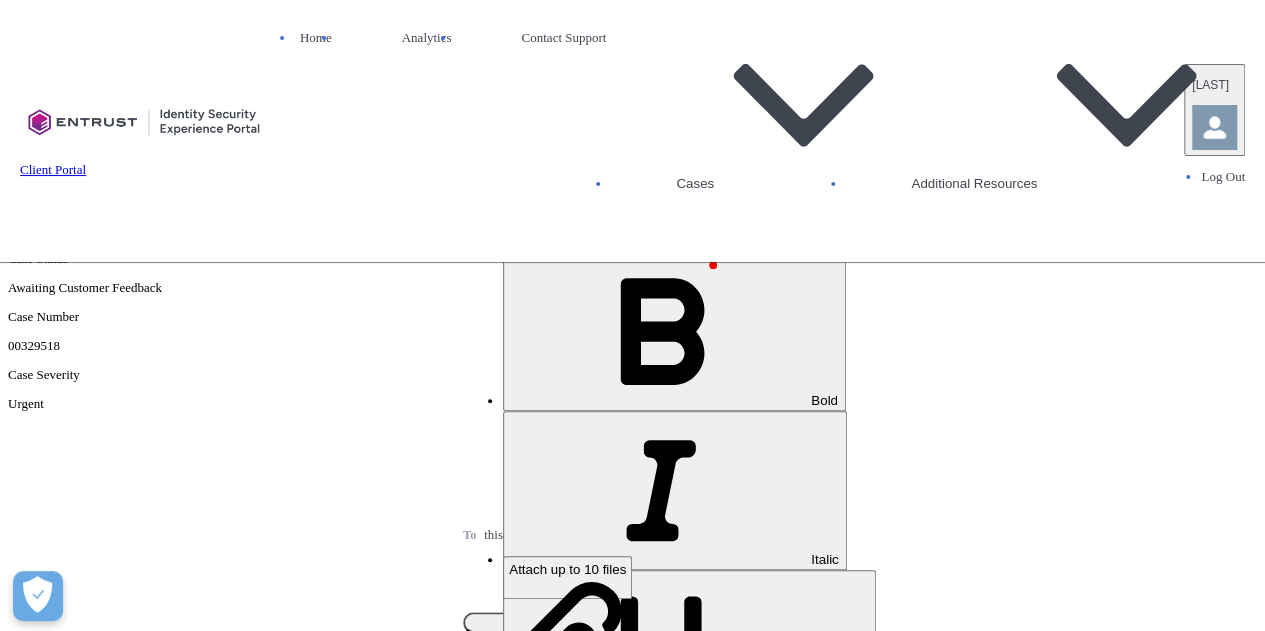 scroll, scrollTop: 668, scrollLeft: 0, axis: vertical 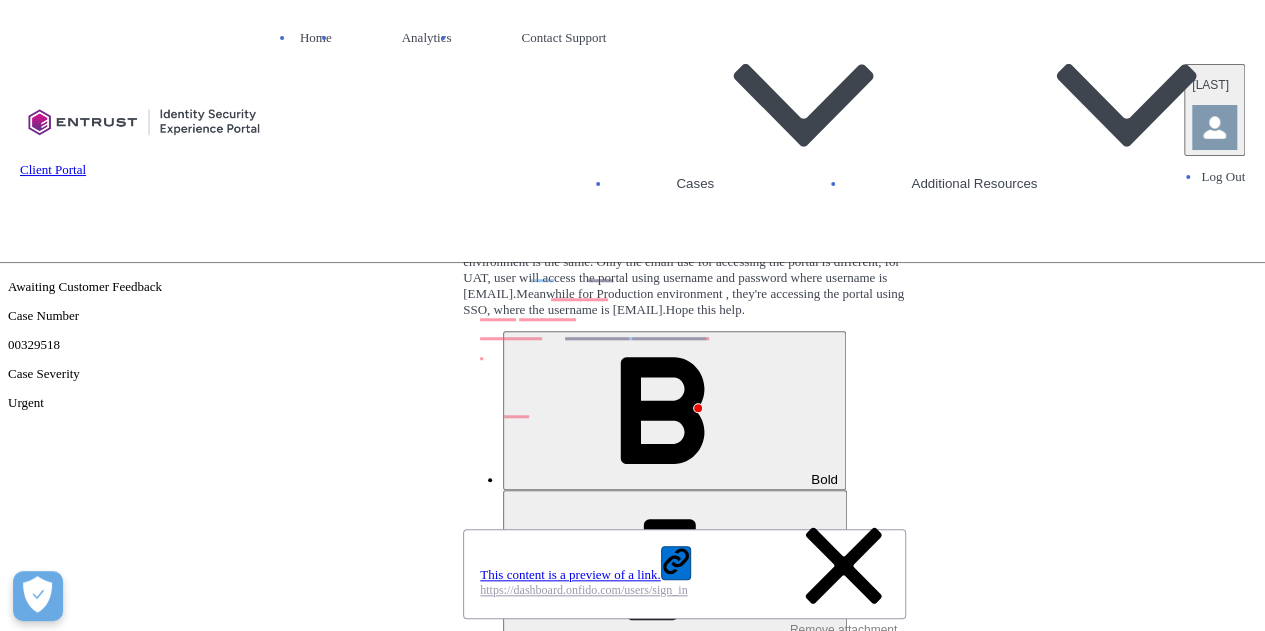 click on "Share" at bounding box center (520, 730) 